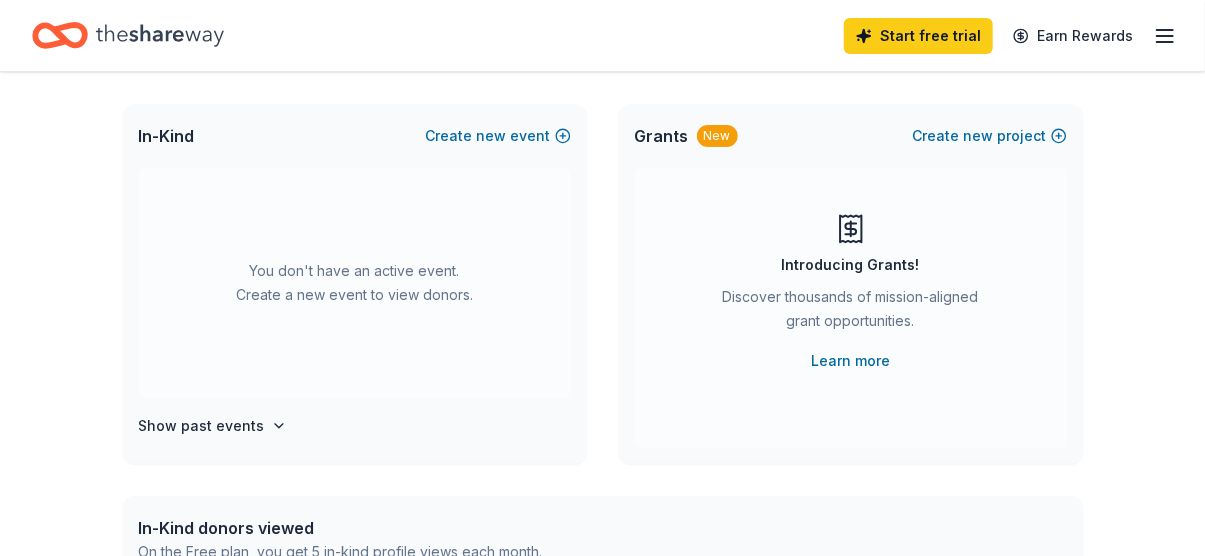 scroll, scrollTop: 600, scrollLeft: 0, axis: vertical 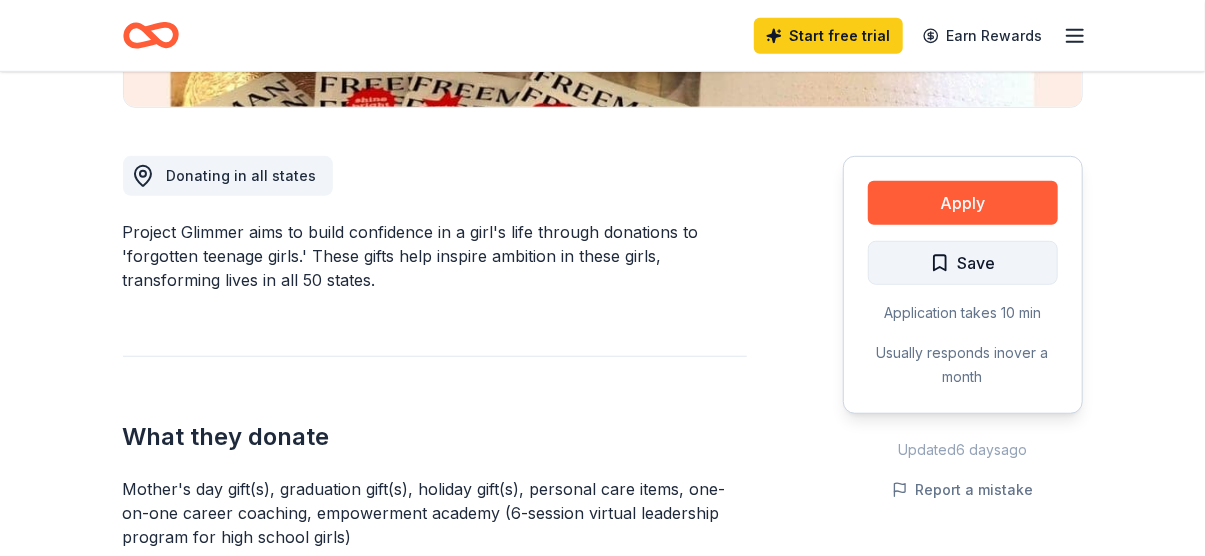 click on "Save" at bounding box center [963, 263] 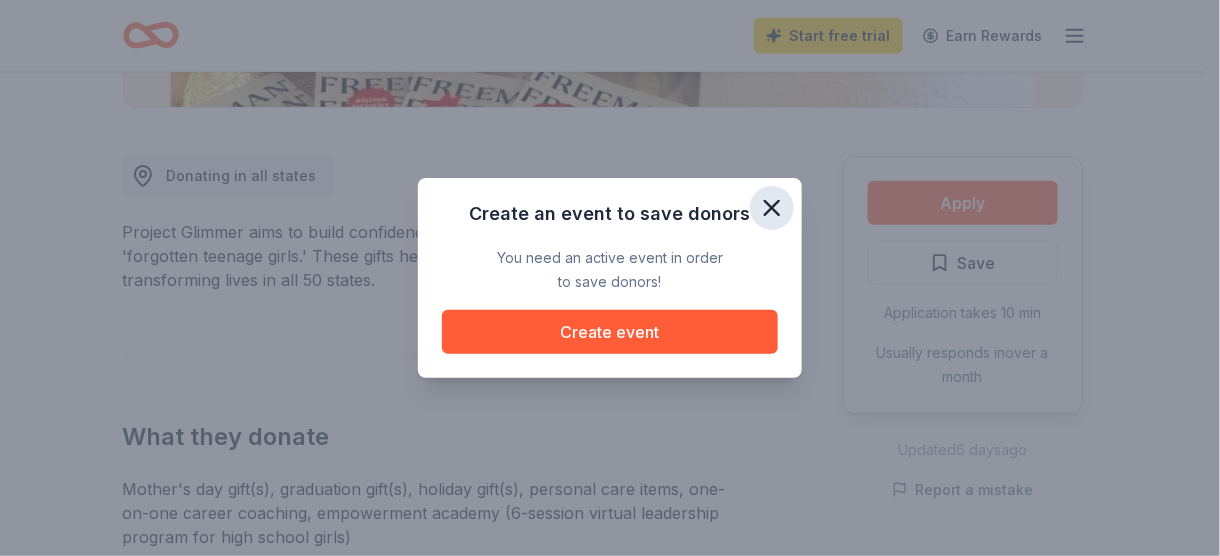 click 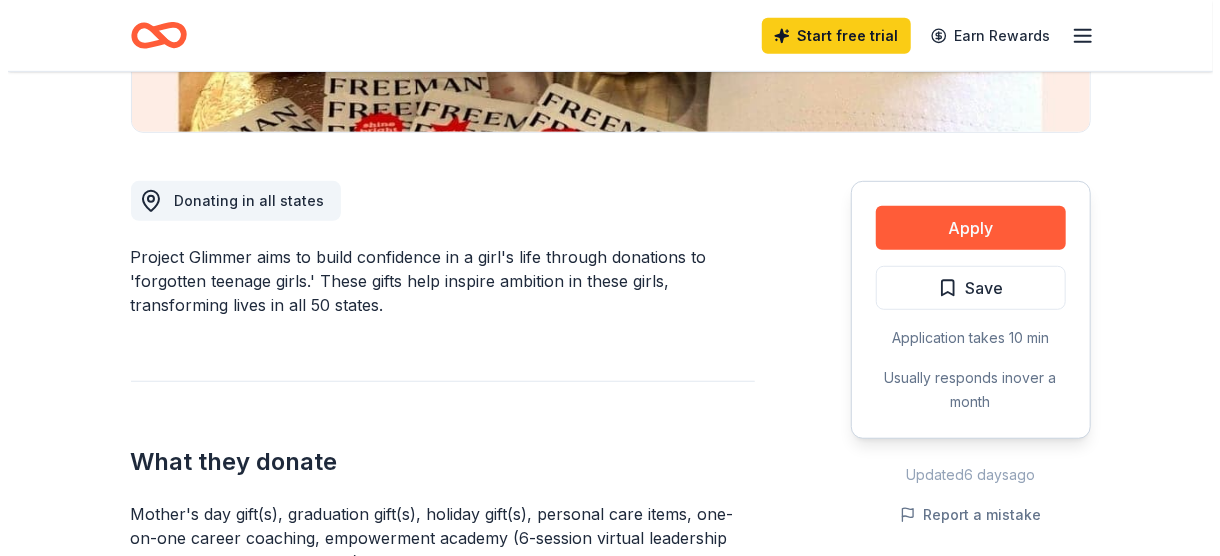 scroll, scrollTop: 400, scrollLeft: 0, axis: vertical 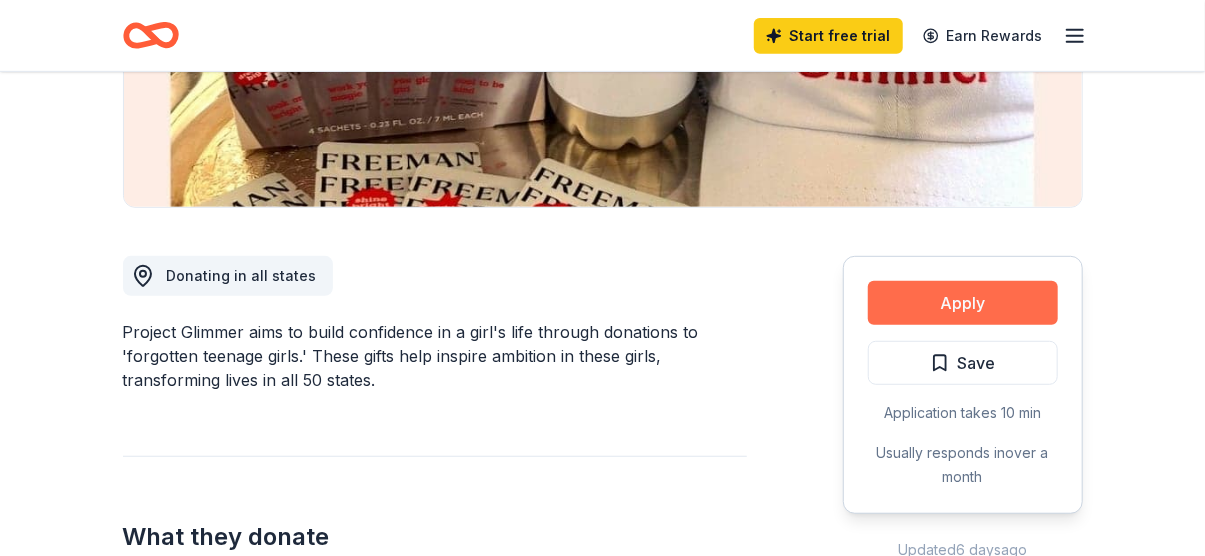 click on "Apply" at bounding box center (963, 303) 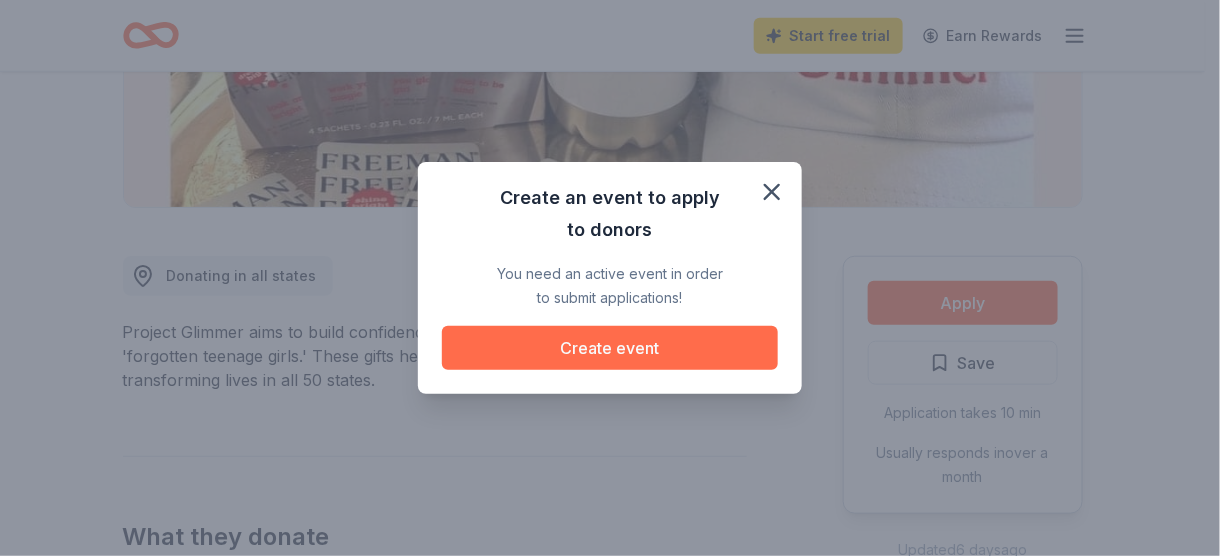 click on "Create event" at bounding box center (610, 348) 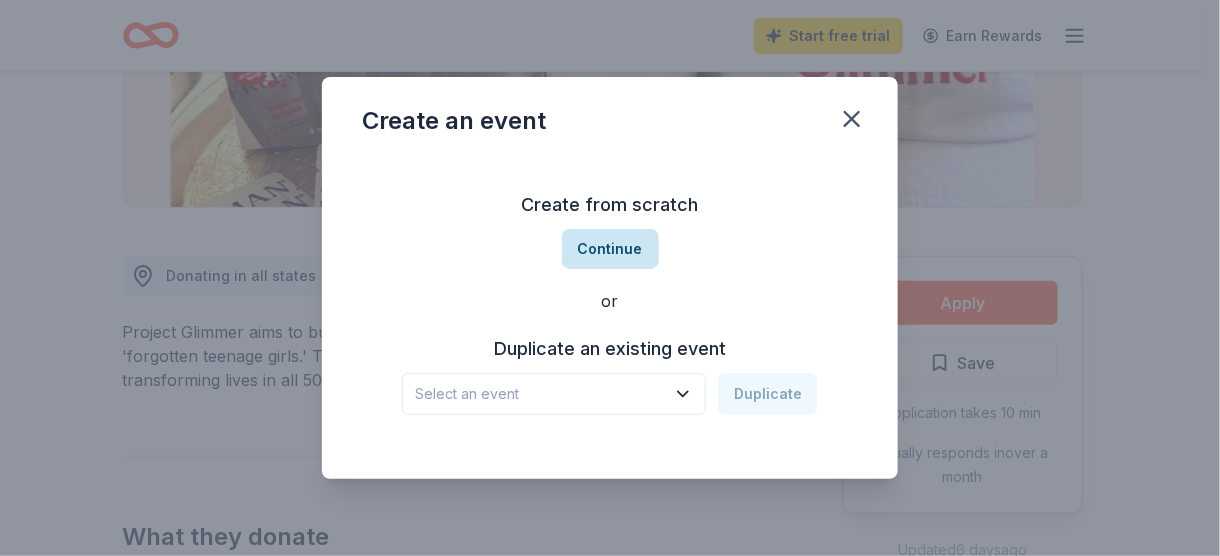 click on "Continue" at bounding box center (610, 249) 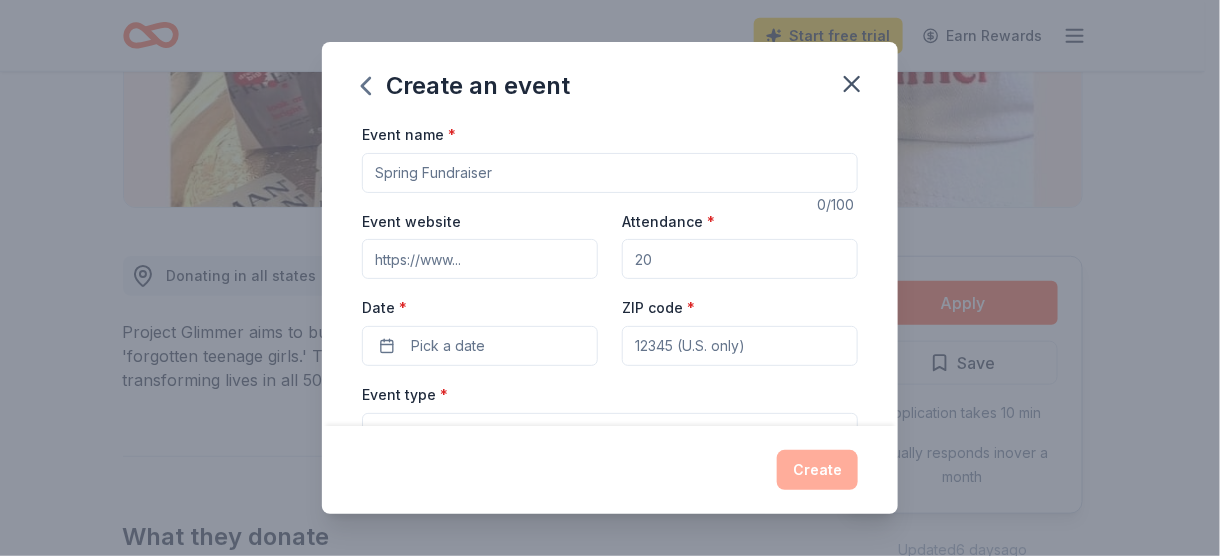 click on "Event name *" at bounding box center (610, 173) 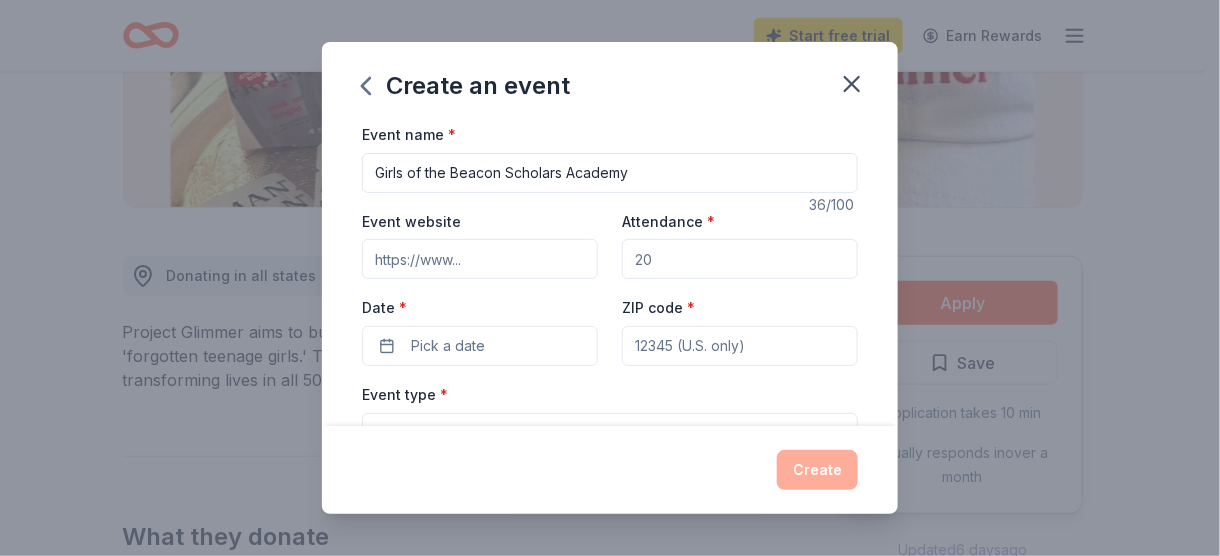 drag, startPoint x: 449, startPoint y: 172, endPoint x: 359, endPoint y: 177, distance: 90.13878 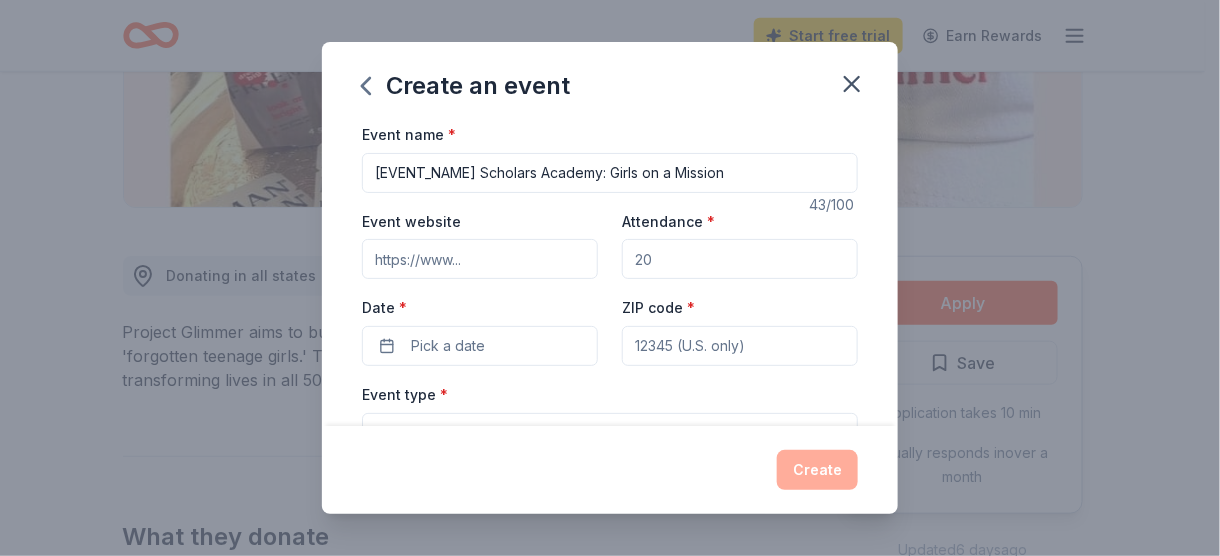 type on "[EVENT_NAME] Scholars Academy: Girls on a Mission" 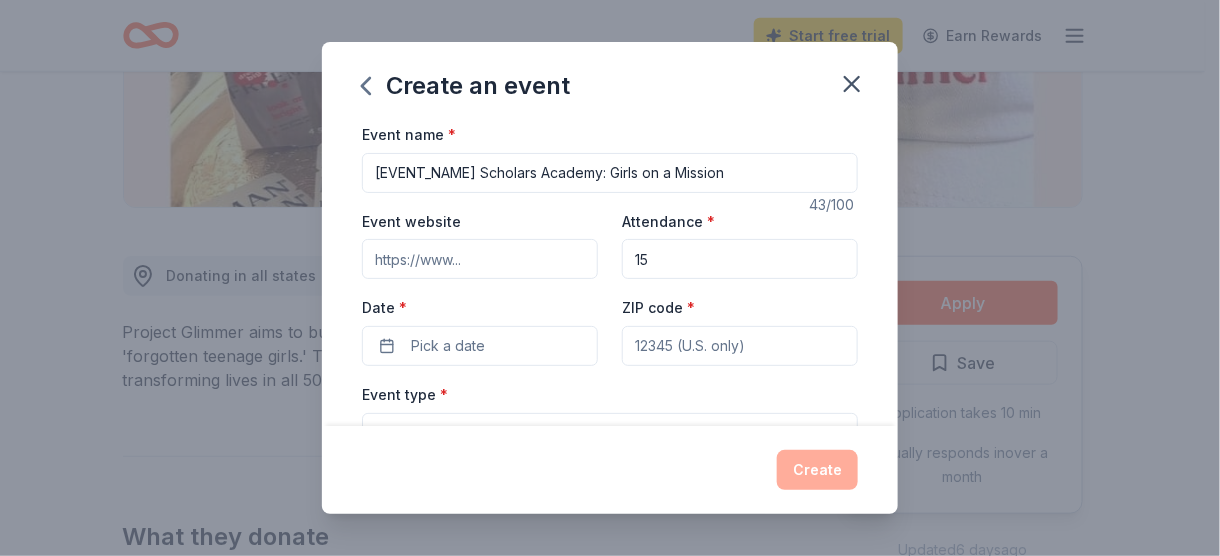 type on "15" 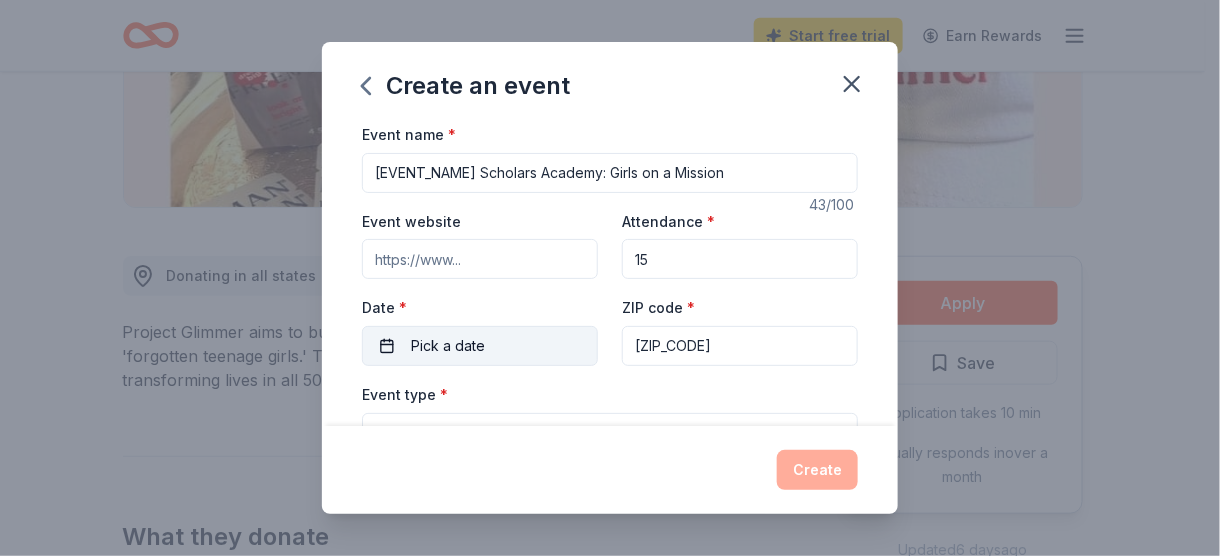type on "[ZIP_CODE]" 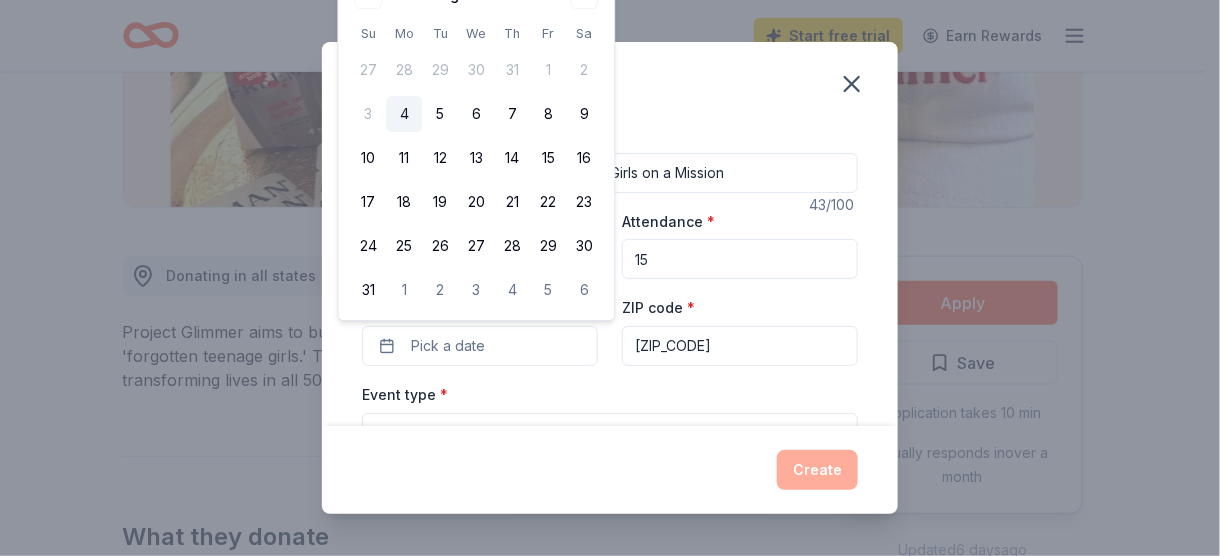 click on "Create an event" at bounding box center [610, 82] 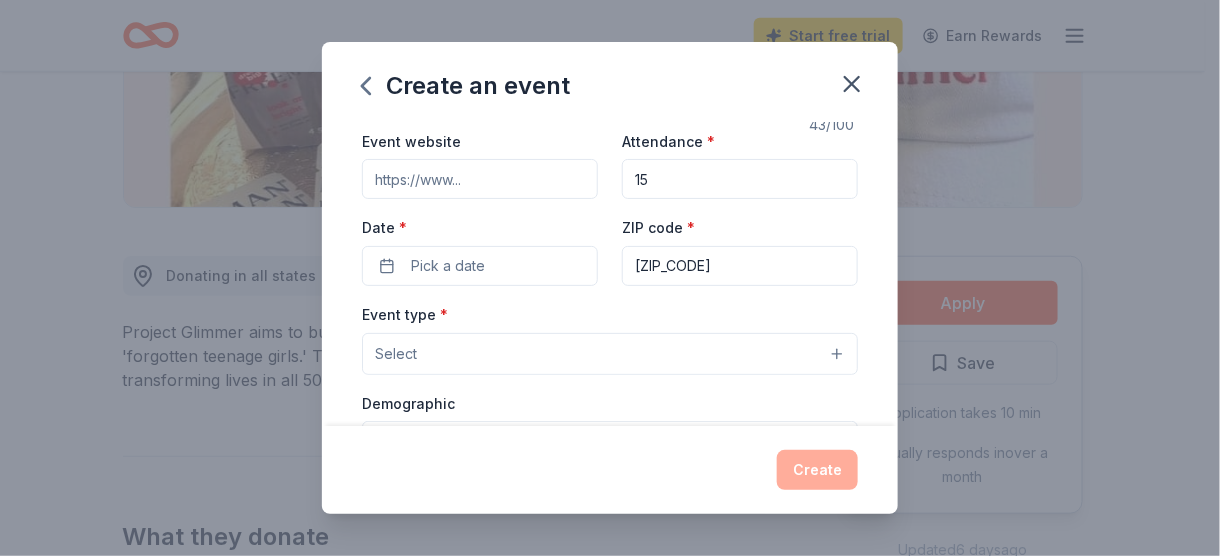 scroll, scrollTop: 119, scrollLeft: 0, axis: vertical 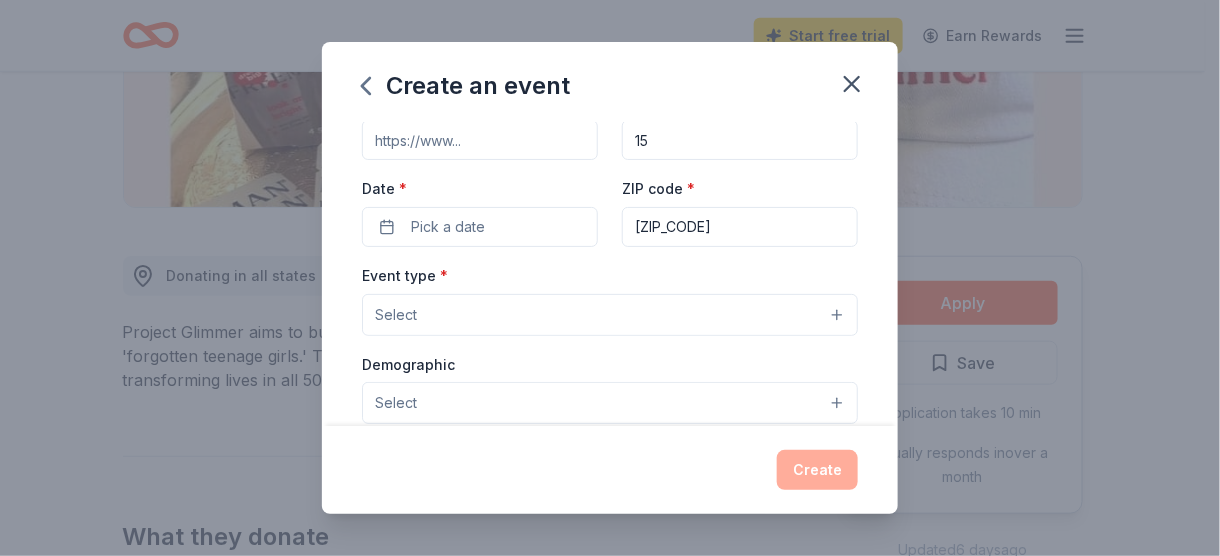 click on "Select" at bounding box center [610, 315] 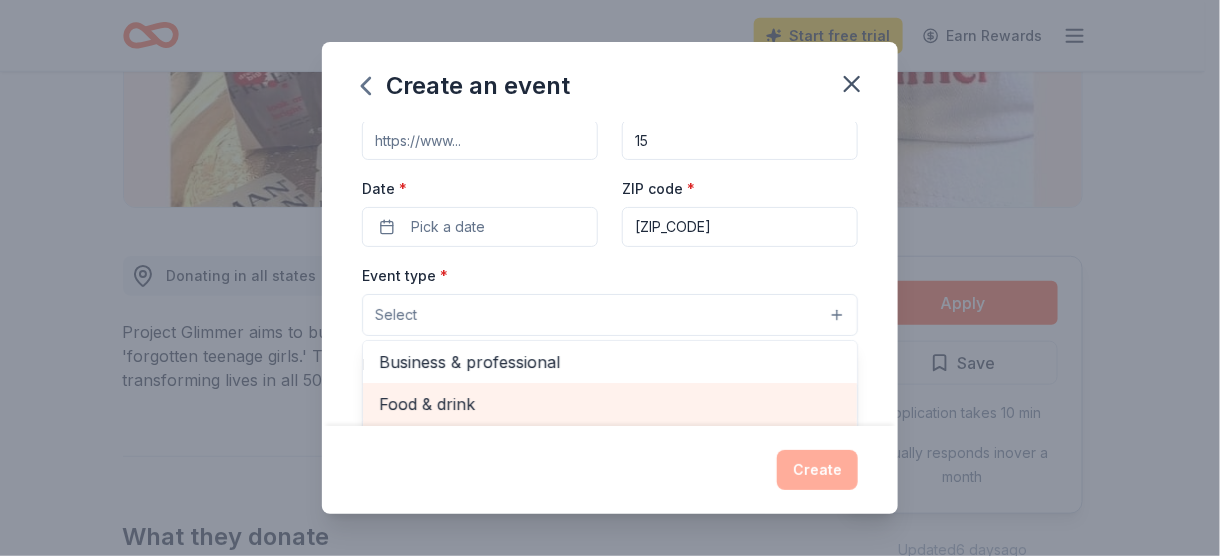 scroll, scrollTop: 66, scrollLeft: 0, axis: vertical 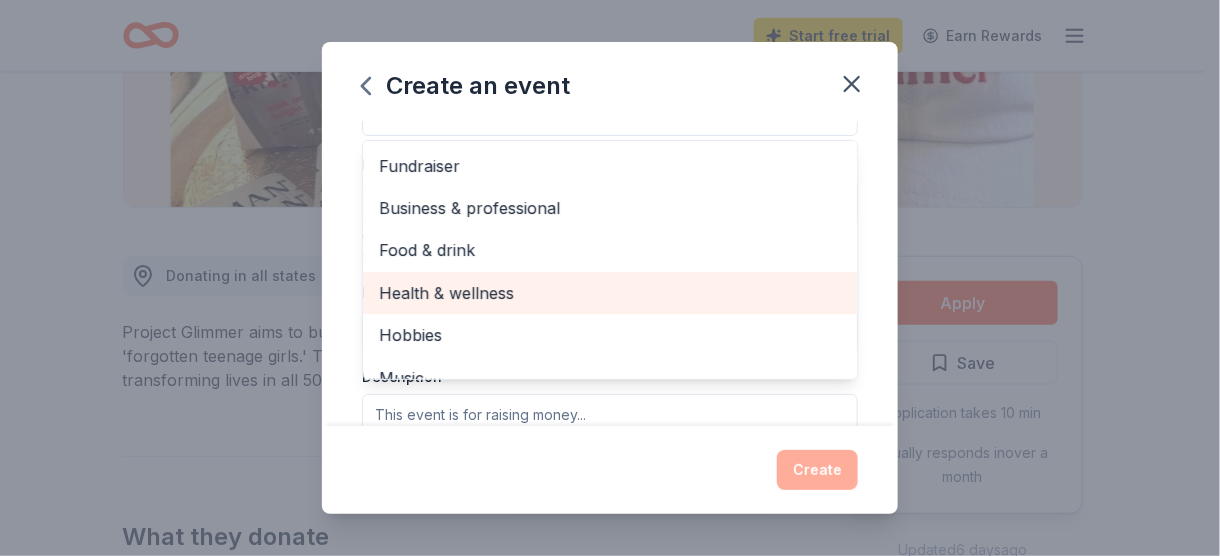 click on "Health & wellness" at bounding box center (610, 293) 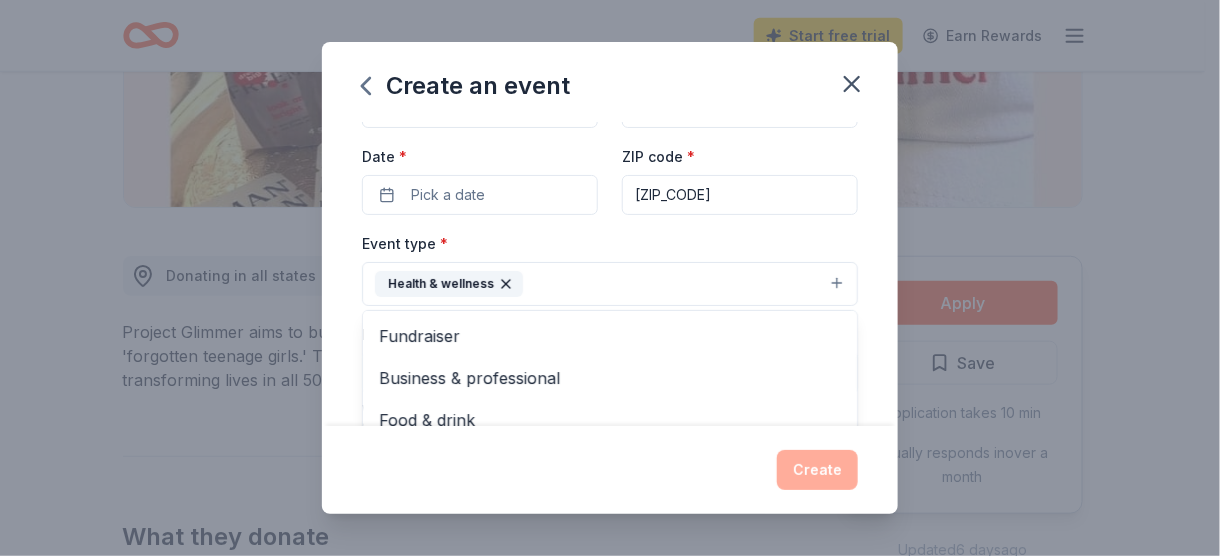 scroll, scrollTop: 119, scrollLeft: 0, axis: vertical 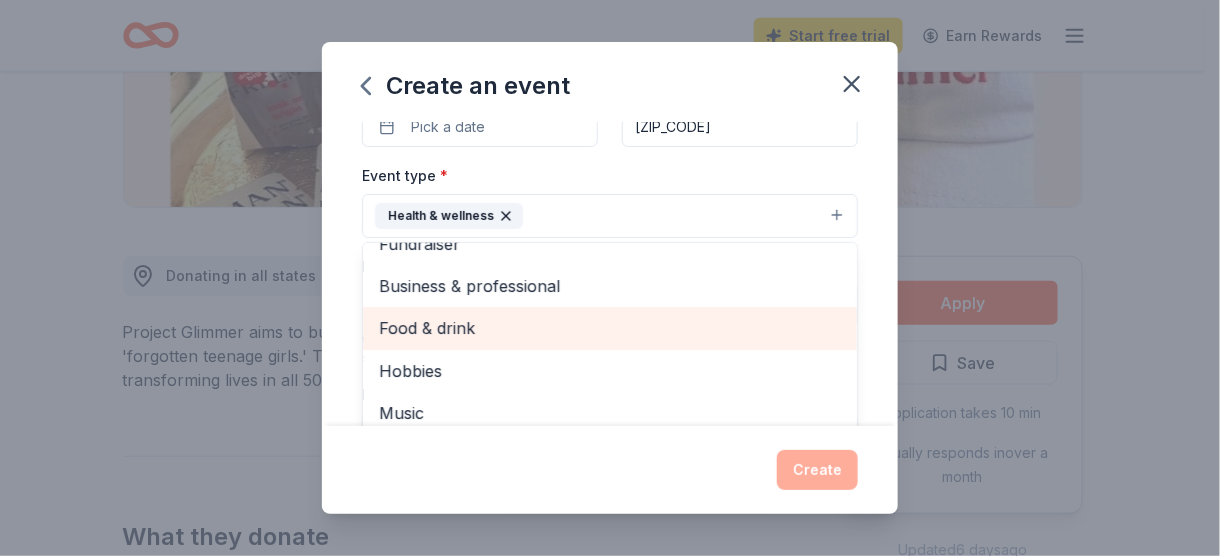 click on "Food & drink" at bounding box center (610, 328) 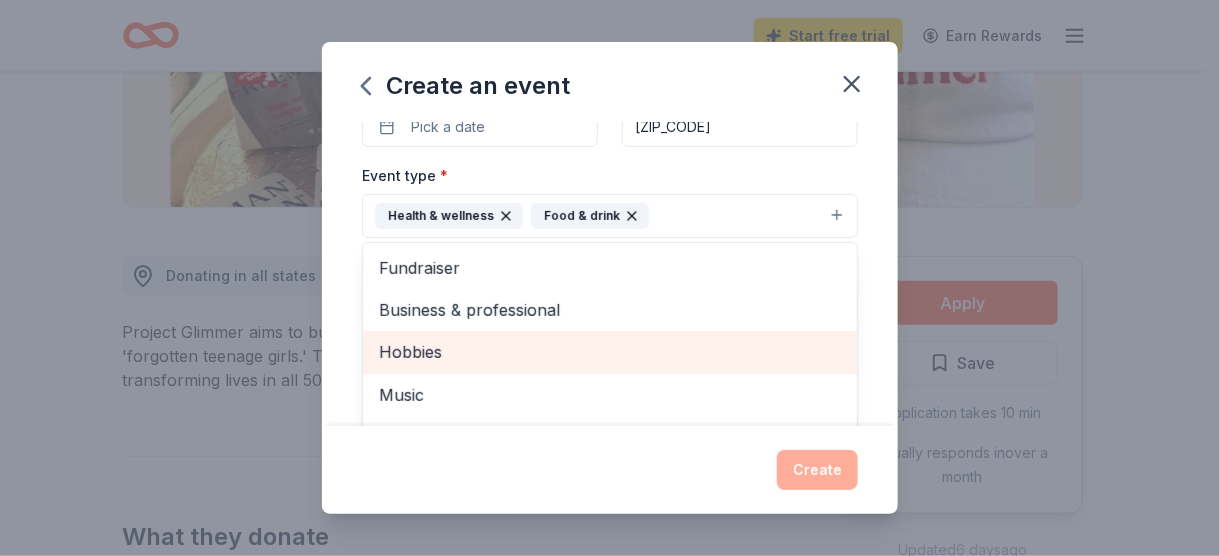 scroll, scrollTop: 0, scrollLeft: 0, axis: both 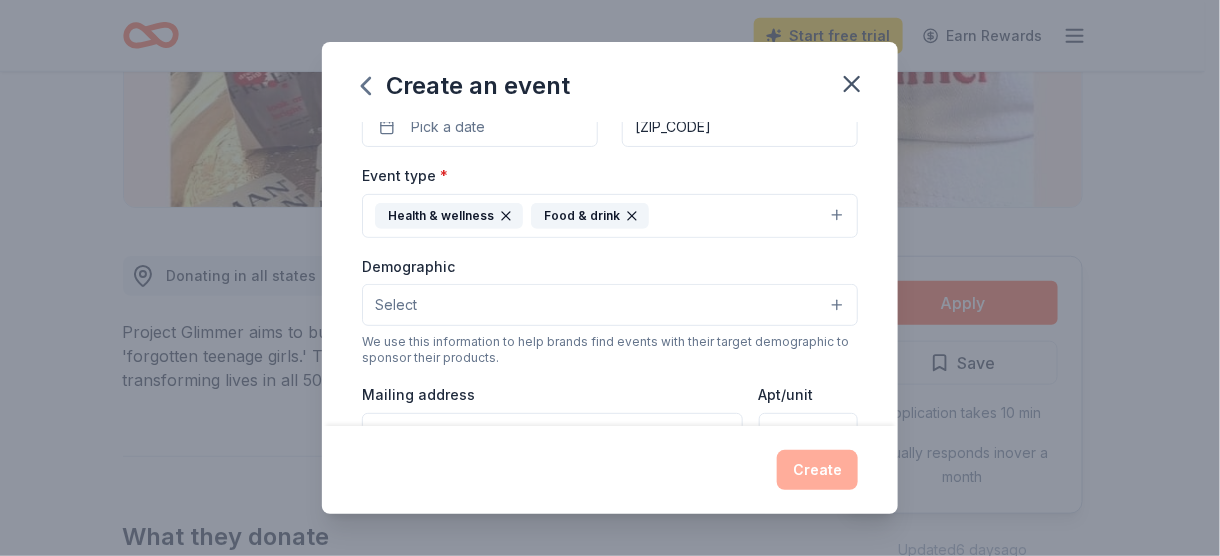 click 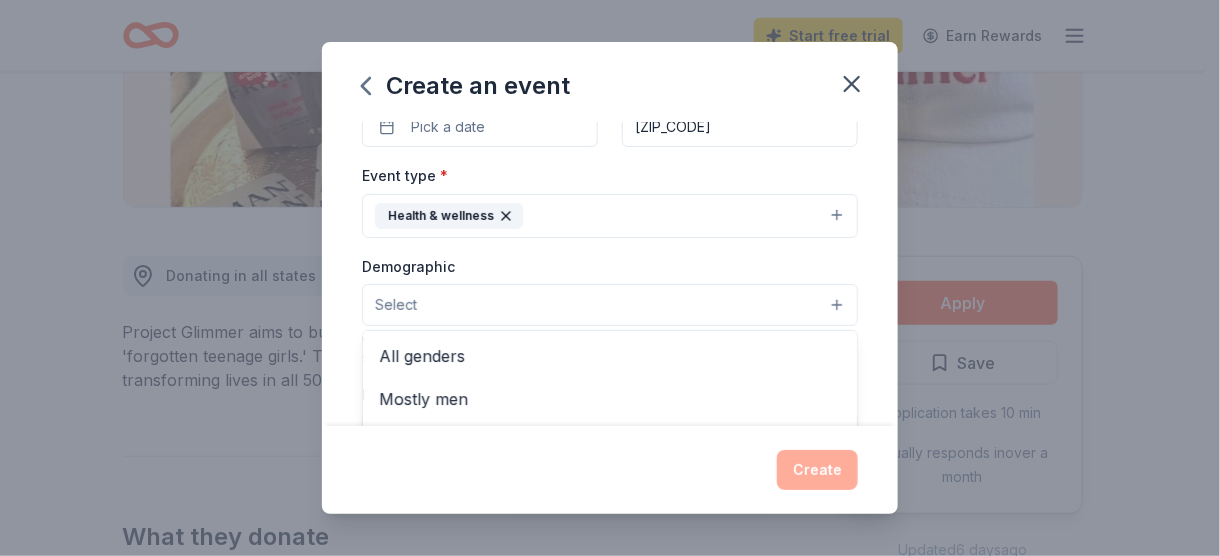 click on "Select" at bounding box center (610, 305) 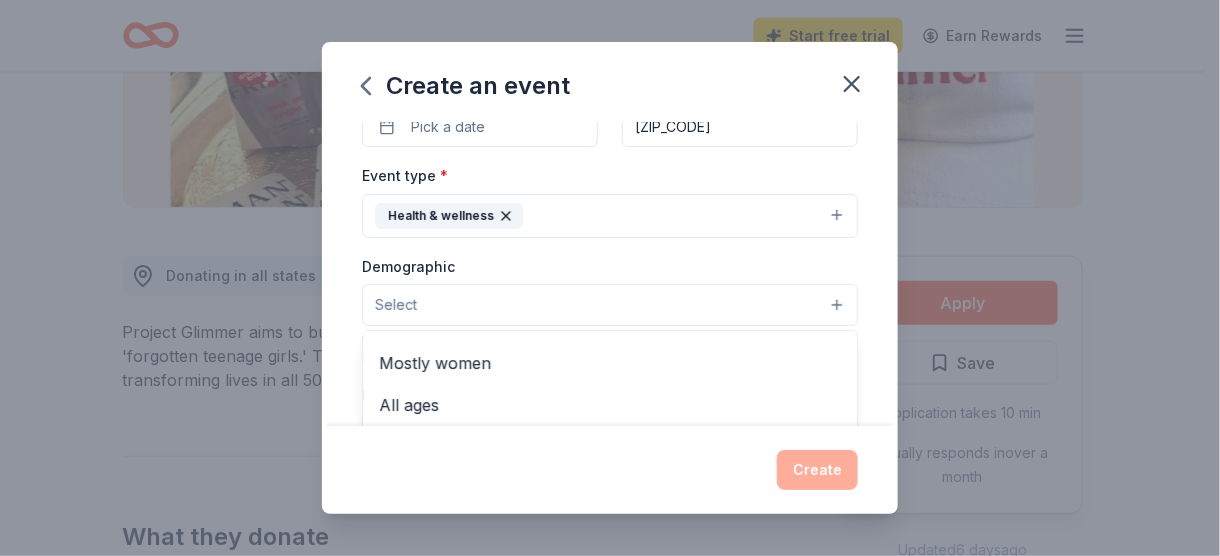 scroll, scrollTop: 0, scrollLeft: 0, axis: both 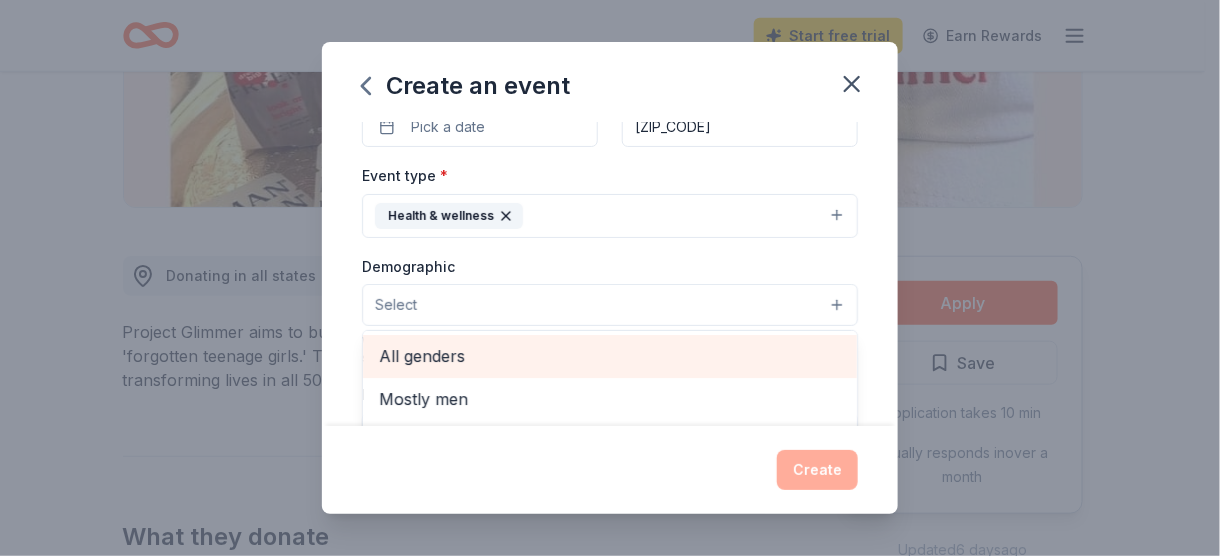 click on "All genders" at bounding box center (610, 356) 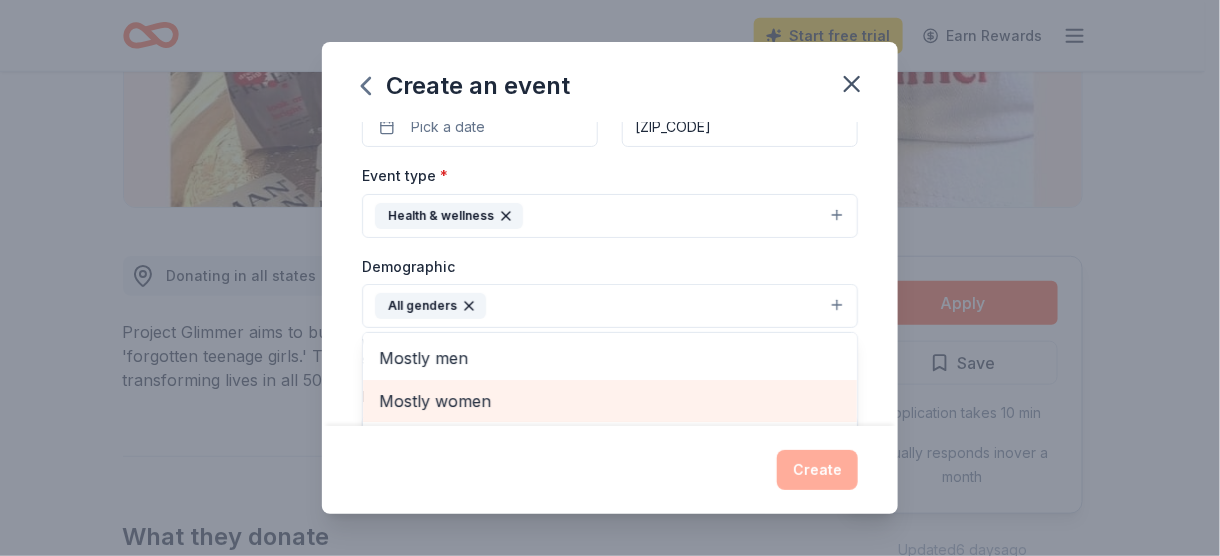 click on "Mostly women" at bounding box center (610, 401) 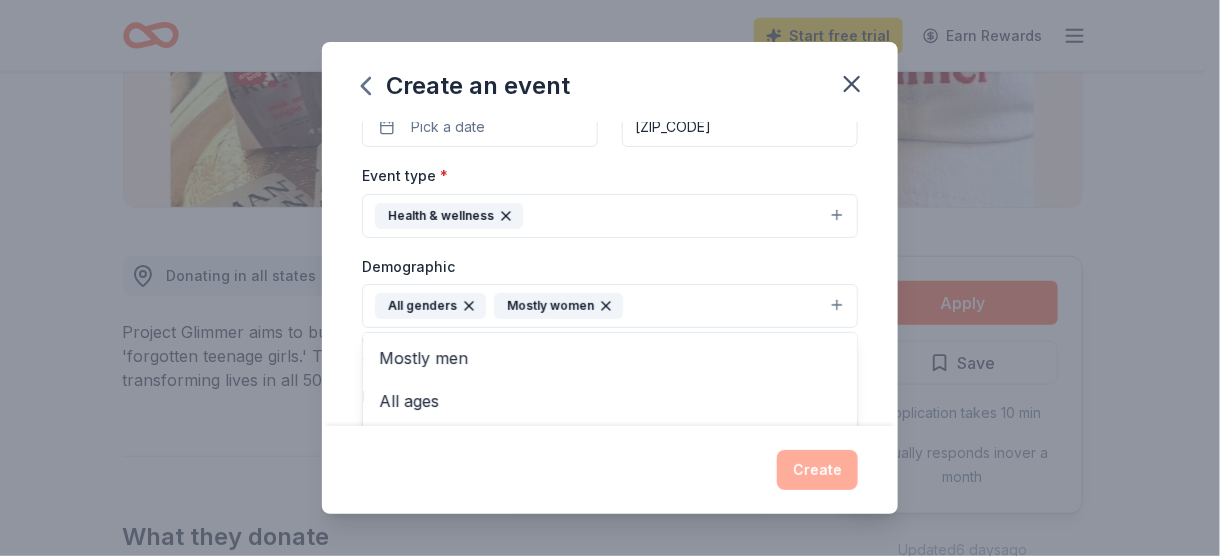 click on "Create an event Event name * [EVENT_NAME] Scholars Academy: Girls on a Mission 43 /100 Event website Attendance * 15 Date * Pick a date ZIP code * [ZIP_CODE] Event type * Health & wellness Demographic All genders Mostly women Mostly men All ages 0-10 yrs 10-20 yrs 20-30 yrs 30-40 yrs 40-50 yrs 50-60 yrs 60-70 yrs 70-80 yrs 80+ yrs We use this information to help brands find events with their target demographic to sponsor their products. Mailing address Apt/unit Description What are you looking for? * Auction & raffle Meals Snacks Desserts Alcohol Beverages Send me reminders Email me reminders of donor application deadlines Recurring event" at bounding box center [610, 274] 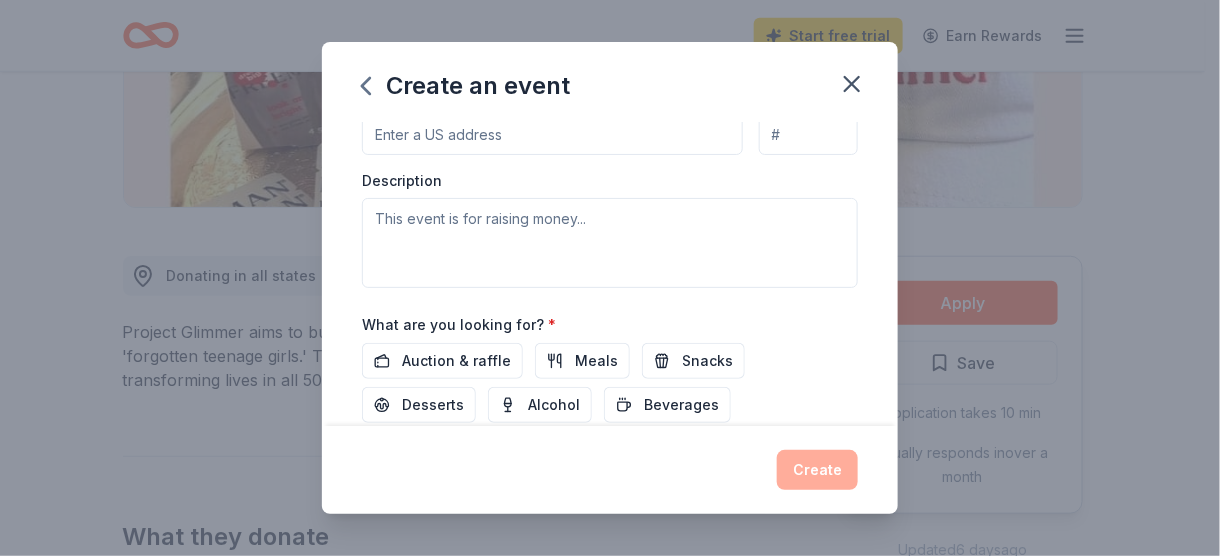 scroll, scrollTop: 619, scrollLeft: 0, axis: vertical 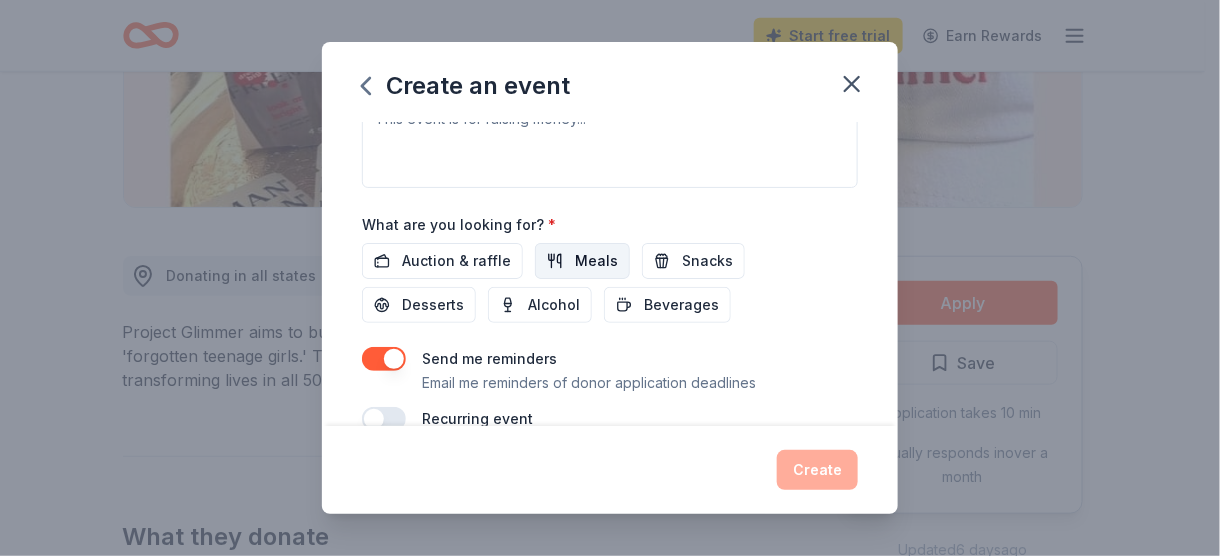 click on "Meals" at bounding box center (596, 261) 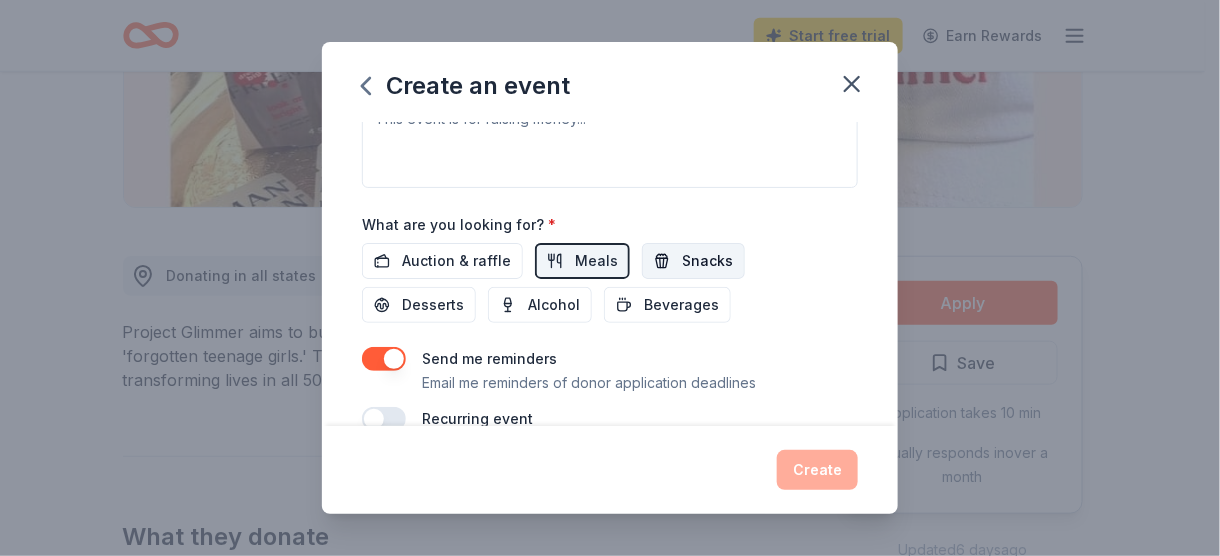click on "Snacks" at bounding box center [707, 261] 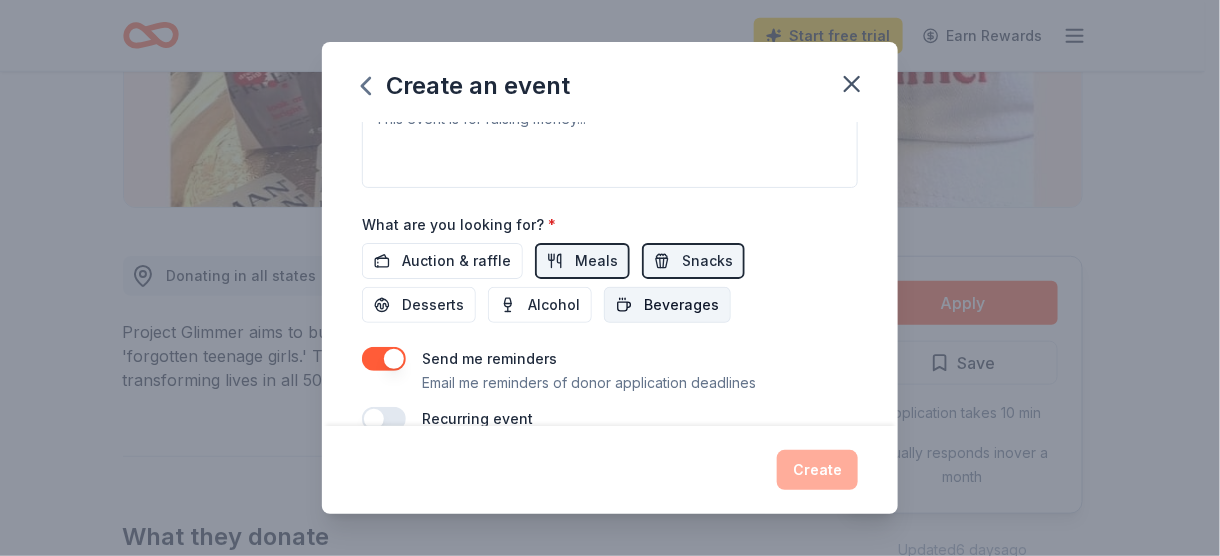 click on "Beverages" at bounding box center [681, 305] 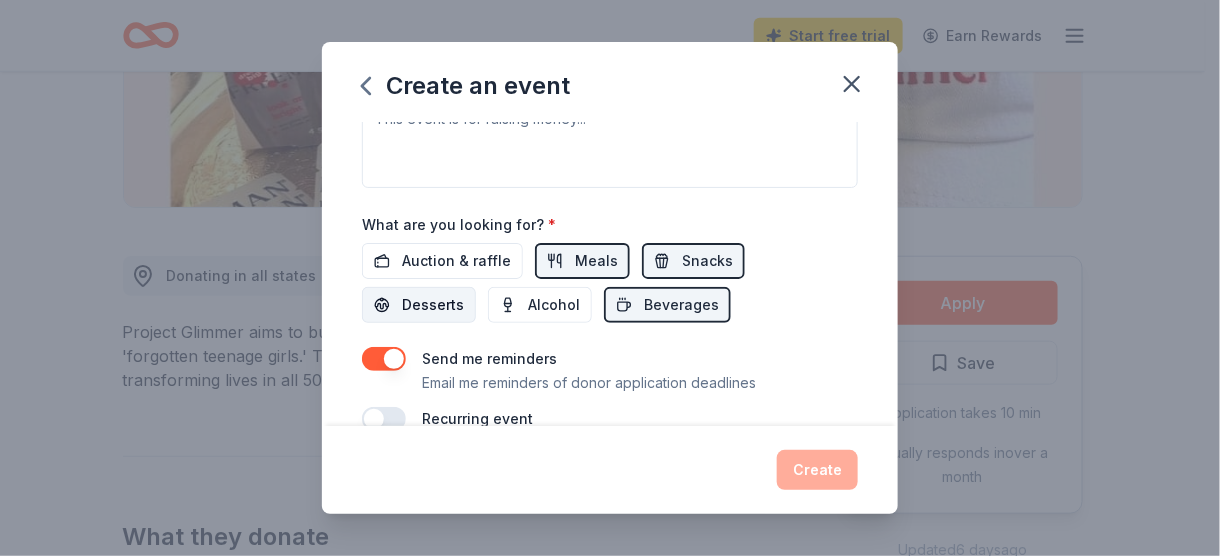 click on "Desserts" at bounding box center (433, 305) 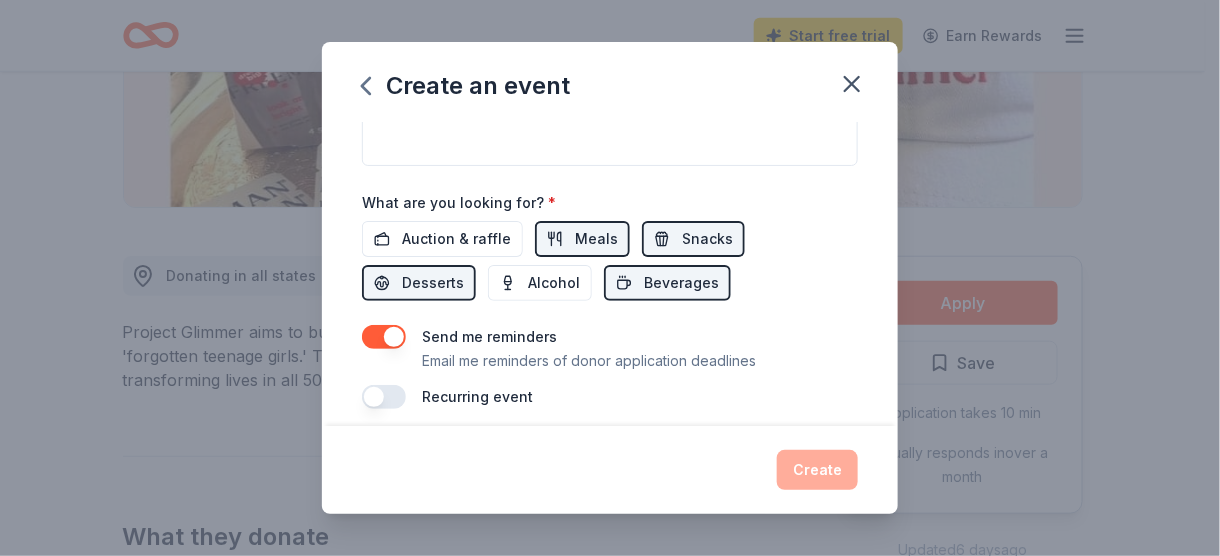 scroll, scrollTop: 652, scrollLeft: 0, axis: vertical 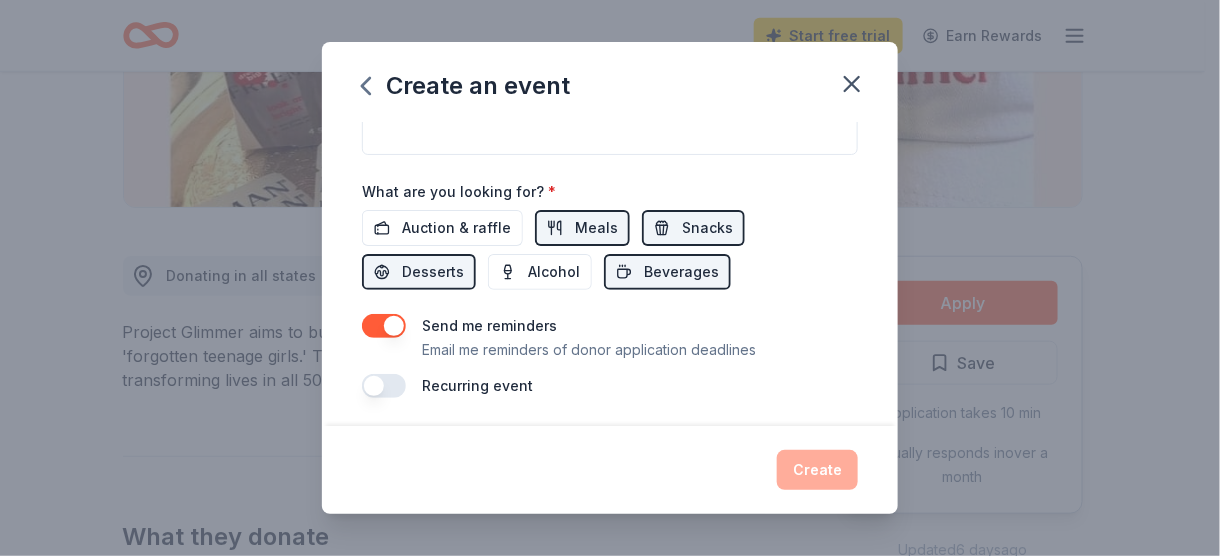 click on "Auction & raffle Meals Snacks Desserts Alcohol Beverages" at bounding box center (610, 250) 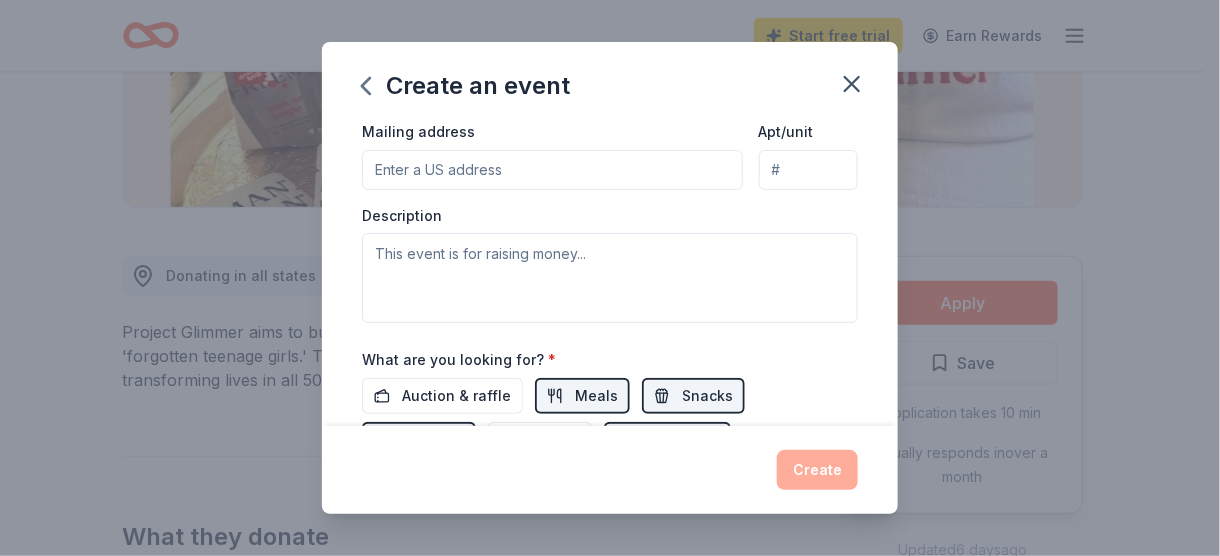 scroll, scrollTop: 452, scrollLeft: 0, axis: vertical 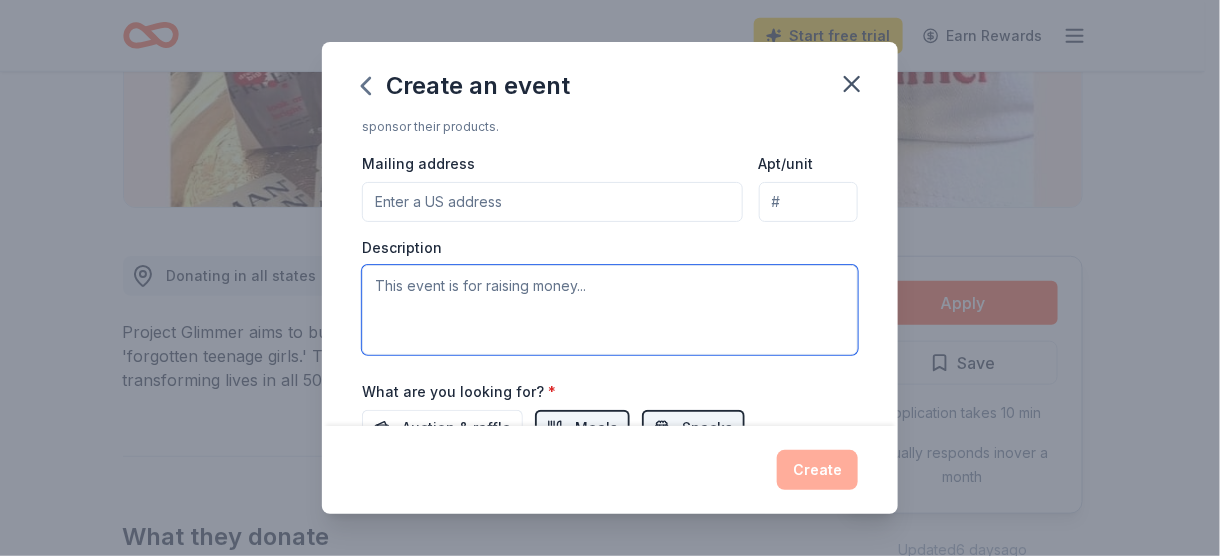 click at bounding box center (610, 310) 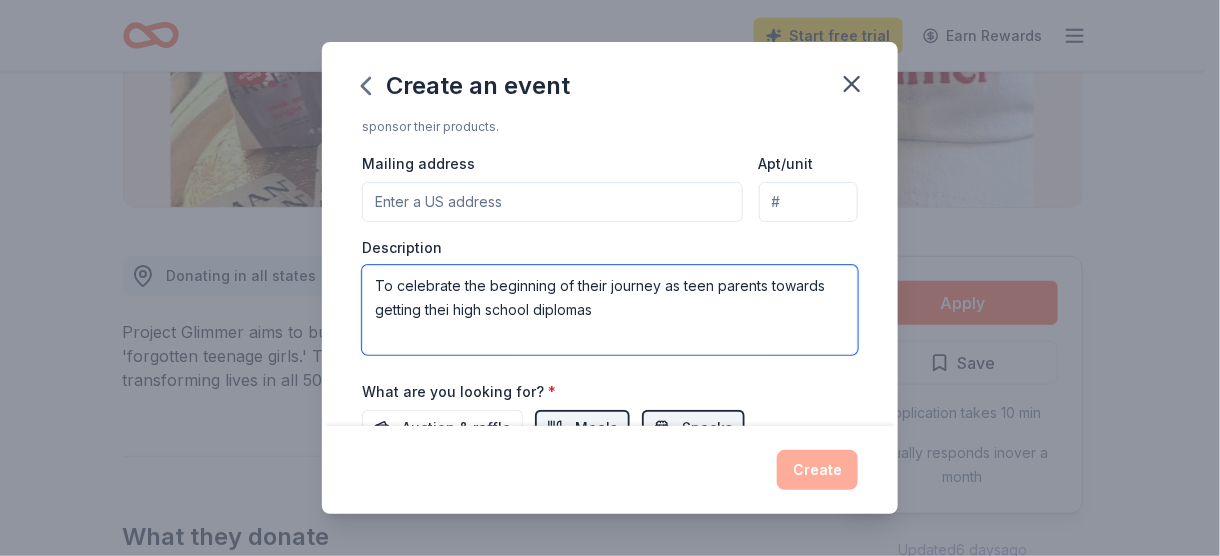 click on "To celebrate the beginning of their journey as teen parents towards getting thei high school diplomas" at bounding box center [610, 310] 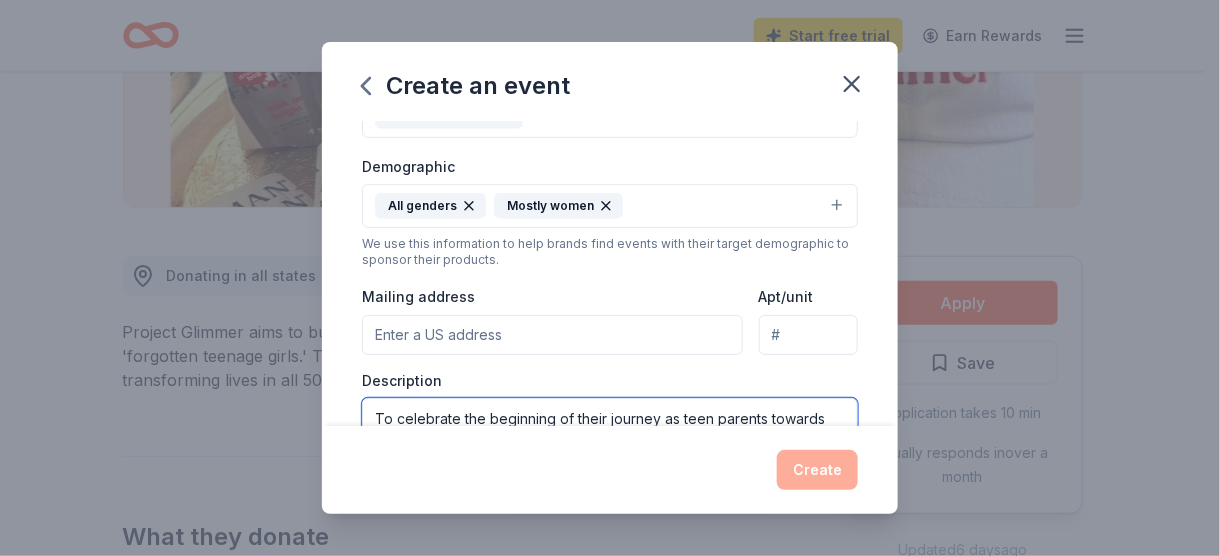 scroll, scrollTop: 352, scrollLeft: 0, axis: vertical 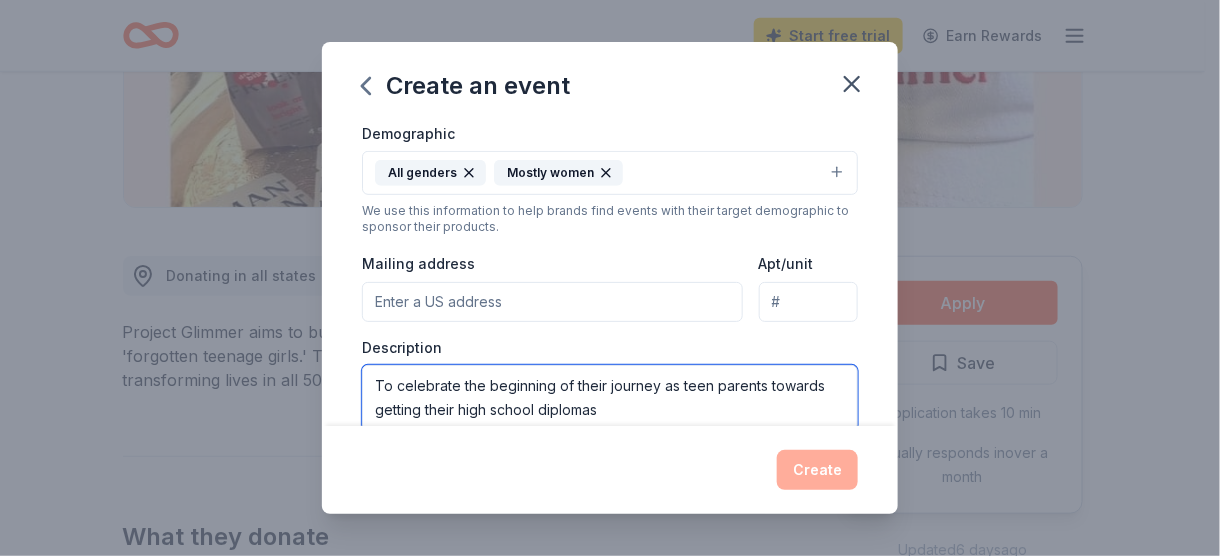 type on "To celebrate the beginning of their journey as teen parents towards getting their high school diplomas" 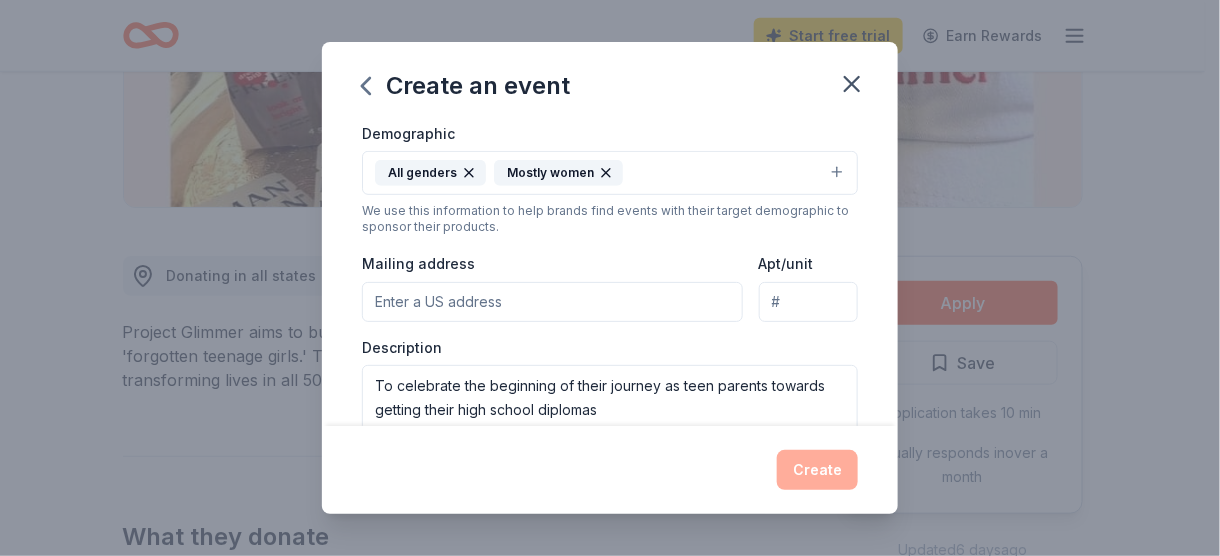 click on "Apt/unit" at bounding box center [808, 302] 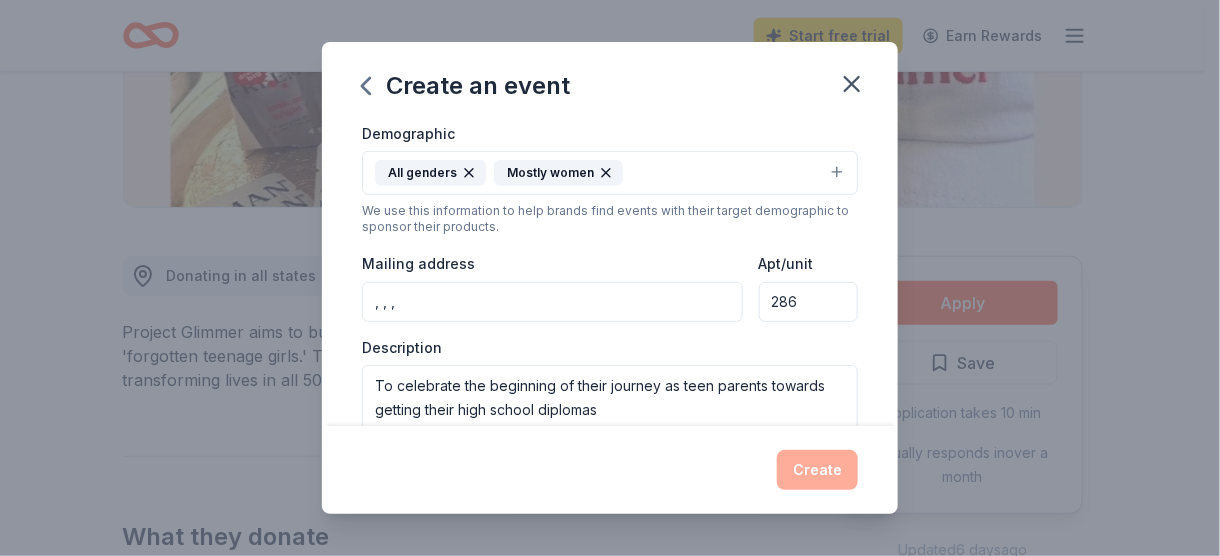 type on "286" 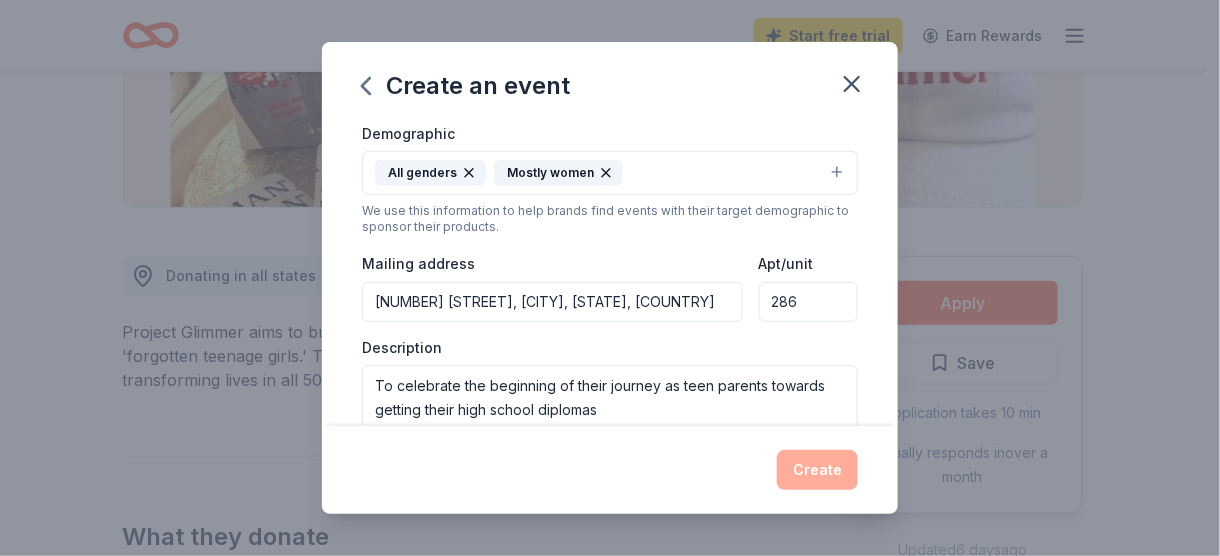 type on "[NUMBER] [STREET_NAME], [CITY], [STATE], [ZIP_CODE]" 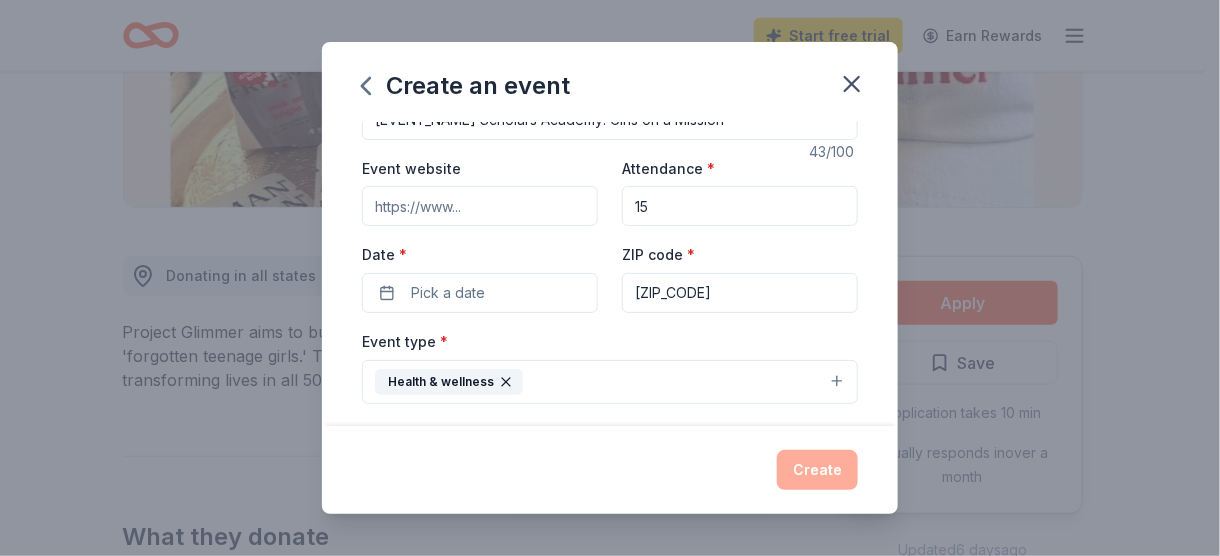 scroll, scrollTop: 52, scrollLeft: 0, axis: vertical 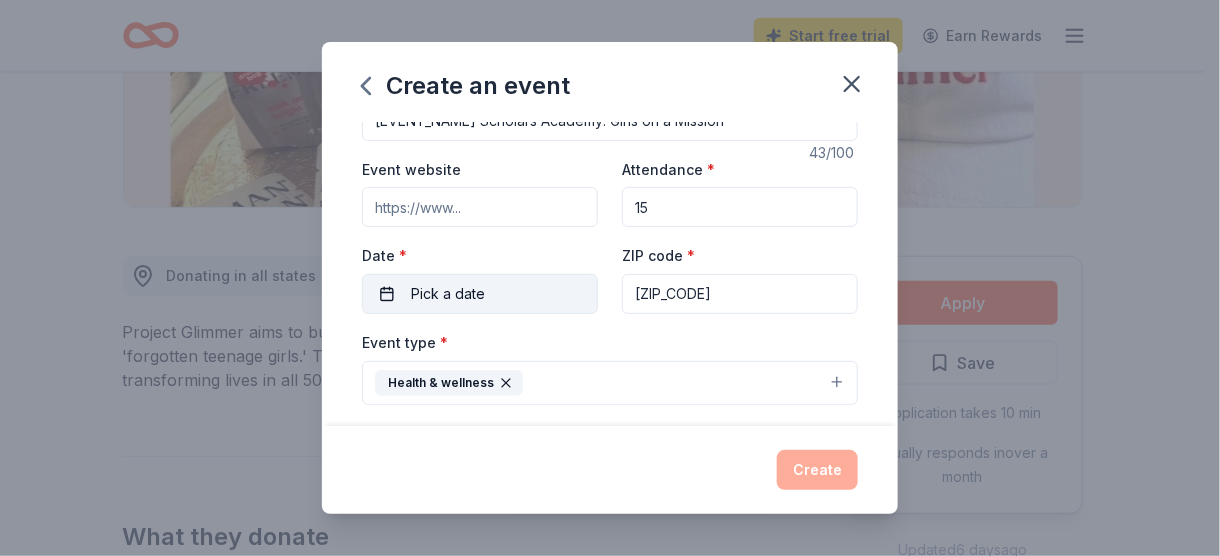 click on "Pick a date" at bounding box center [480, 294] 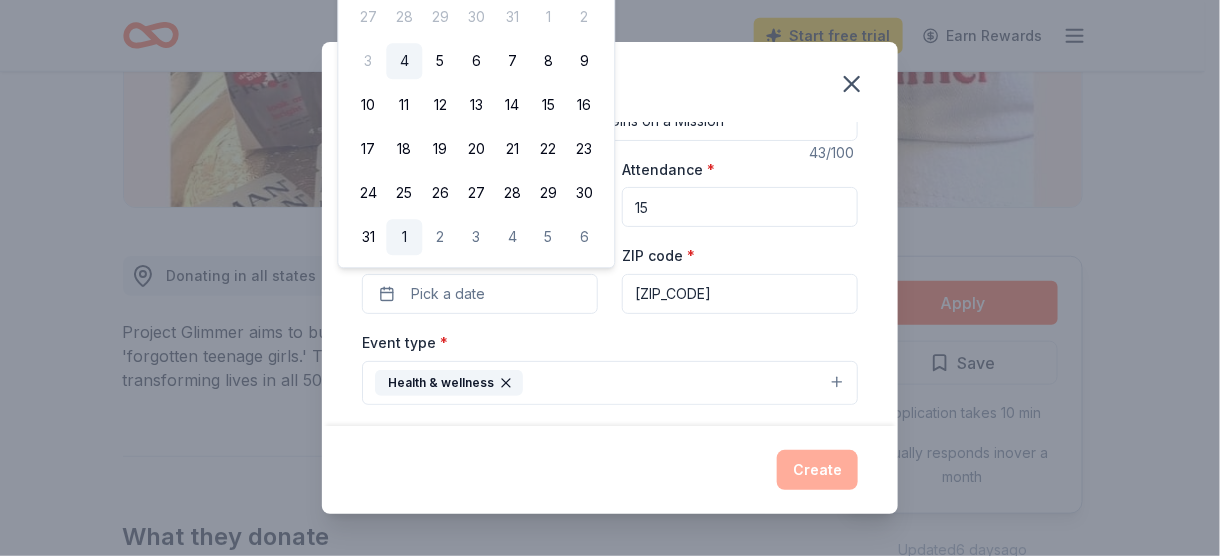 click on "1" at bounding box center [405, 238] 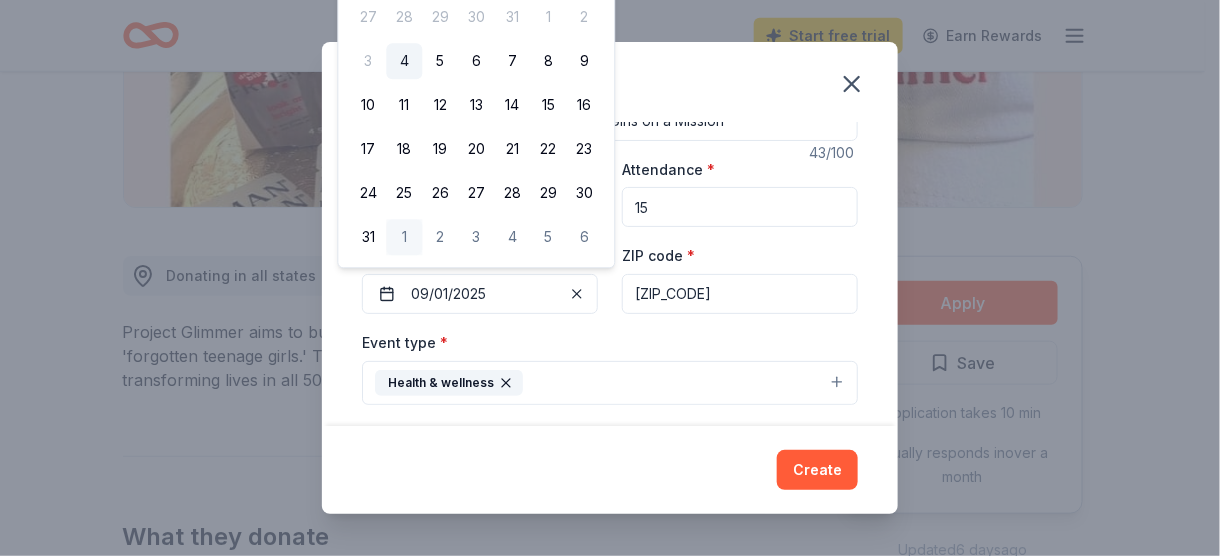 click on "Event type * Health & wellness" at bounding box center (610, 367) 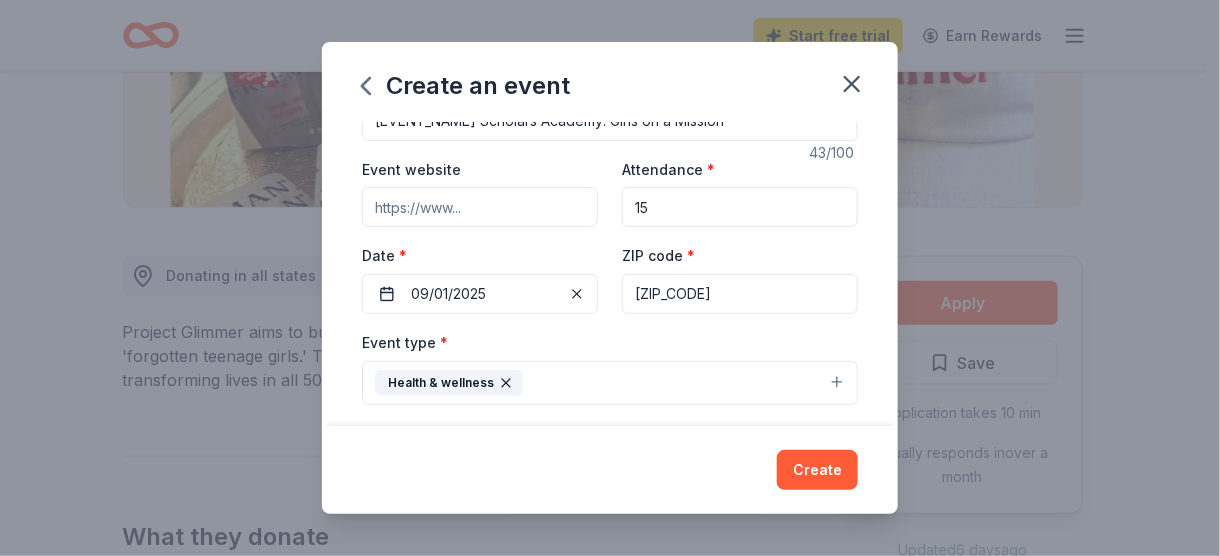click on "Event website" at bounding box center [480, 207] 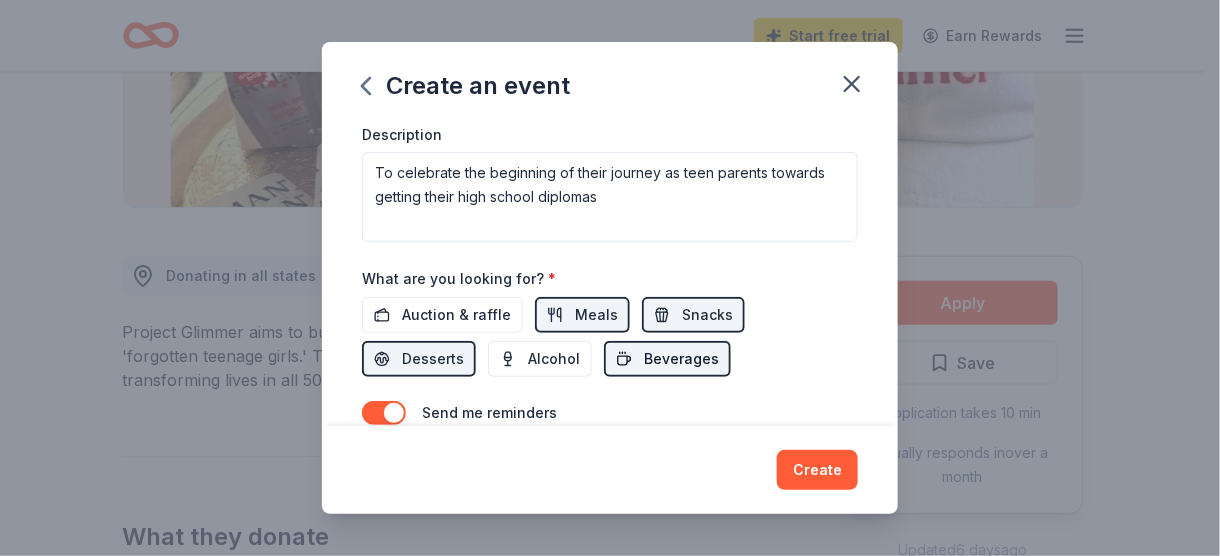 scroll, scrollTop: 600, scrollLeft: 0, axis: vertical 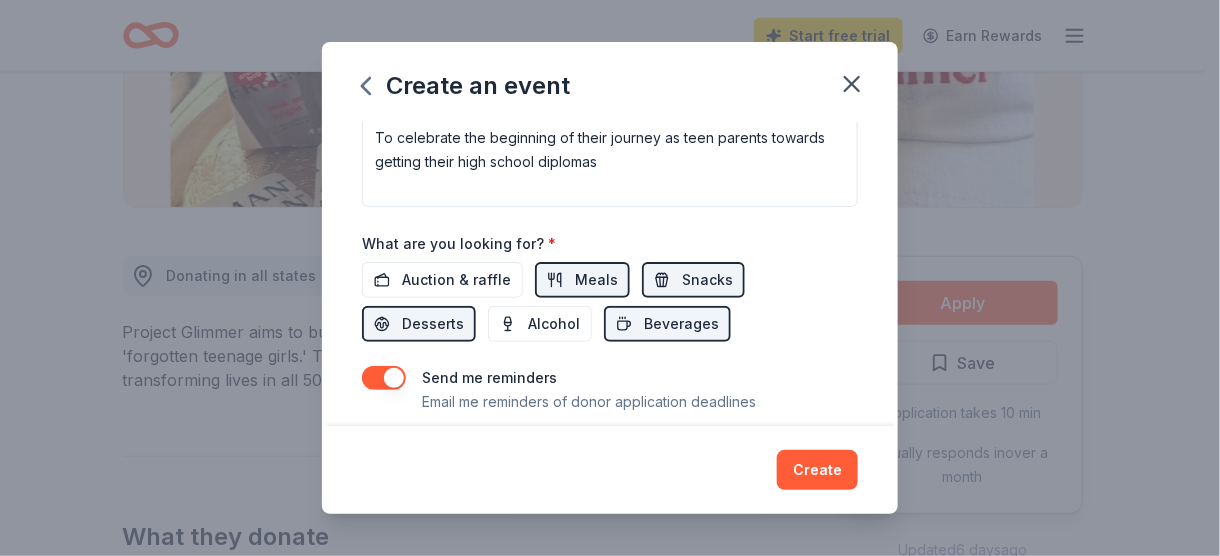 click on "Create" at bounding box center [817, 470] 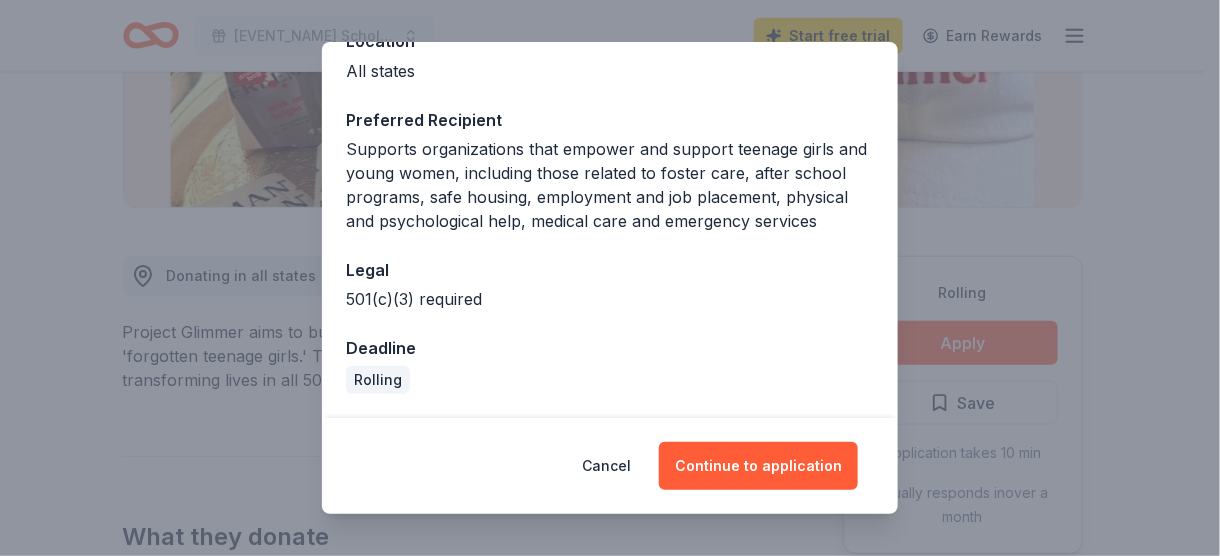 scroll, scrollTop: 278, scrollLeft: 0, axis: vertical 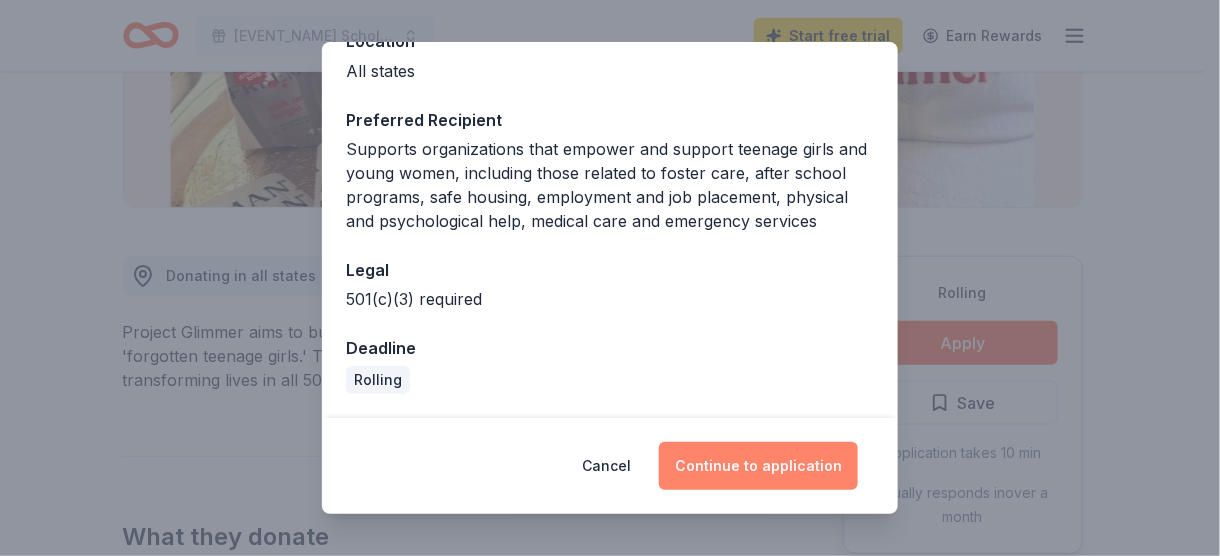 click on "Continue to application" at bounding box center (758, 466) 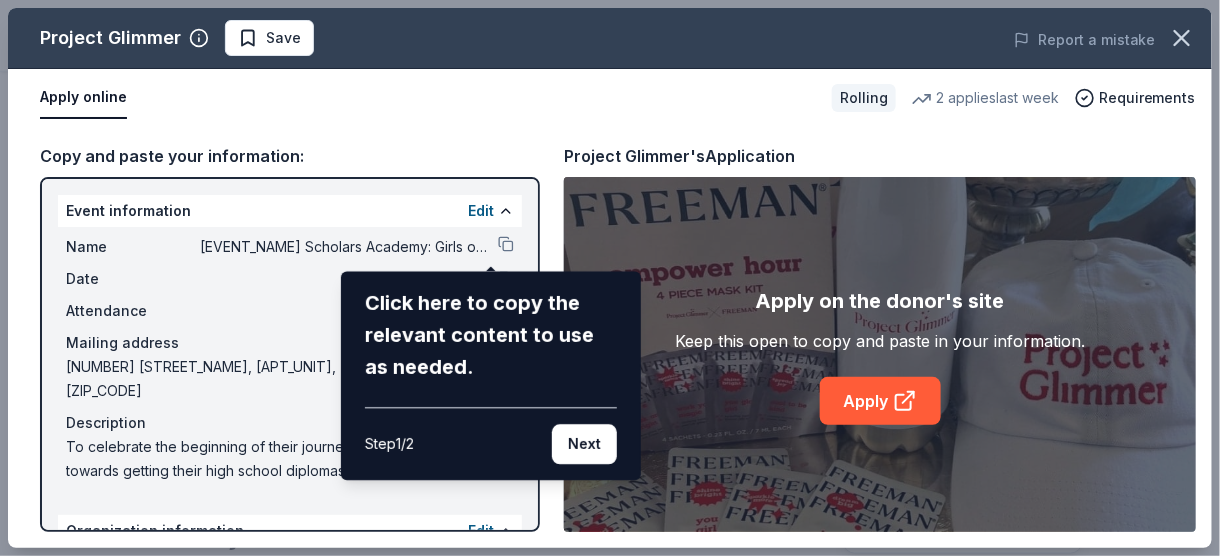 drag, startPoint x: 595, startPoint y: 438, endPoint x: 637, endPoint y: 233, distance: 209.25821 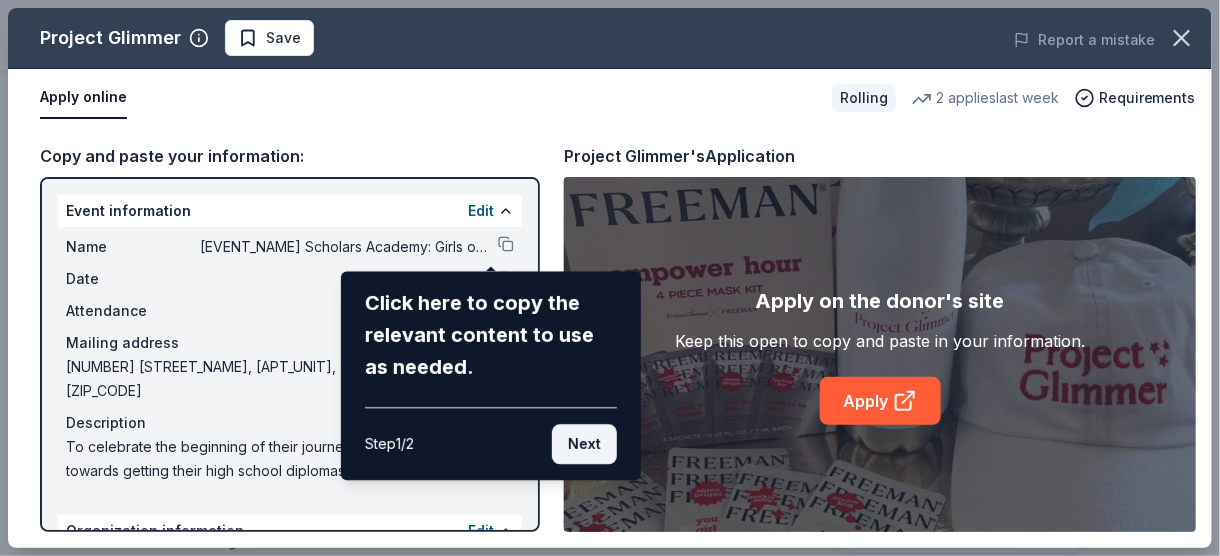 click on "Next" at bounding box center (584, 444) 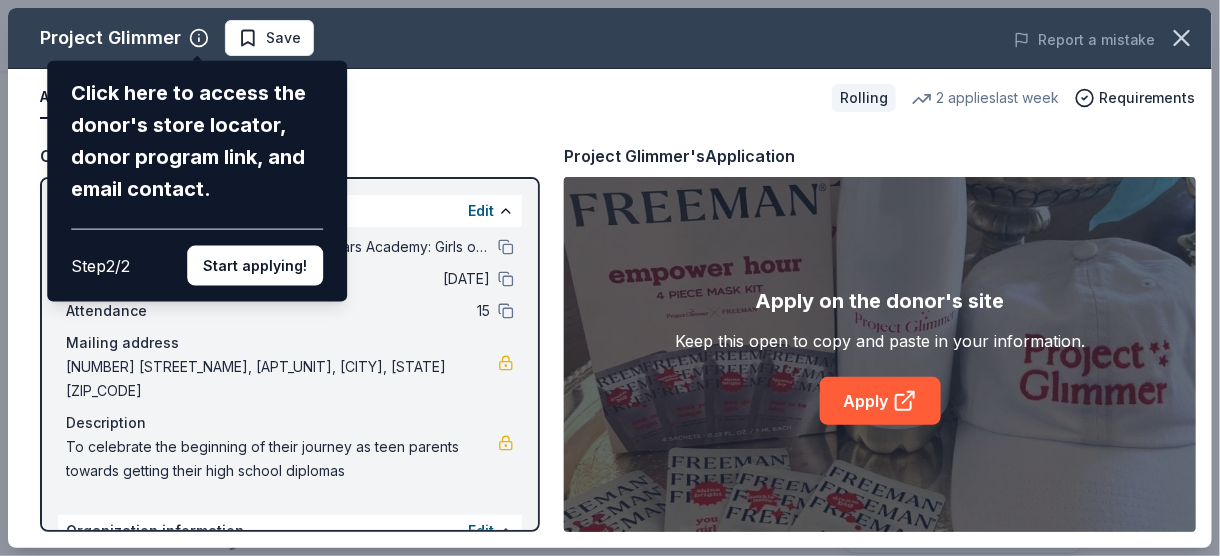 click on "Project Glimmer Click here to access the donor's store locator, donor program link, and email contact. Step 2 / 2 Start applying! Save Report a mistake Apply online Rolling 2 applies last week Requirements Copy and paste your information: Event information Edit Name [EVENT_NAME] Scholars Academy: Girls on a Mission Date [DATE] Attendance 15 Mailing address [NUMBER] [STREET_NAME], [APT_UNIT], [CITY], [STATE] [ZIP_CODE] Description To celebrate the beginning of their journey as teen parents towards getting their high school diplomas Organization information Edit Name urban colors arts and mentoring Website Fill in using "Edit" EIN [EIN] Mission statement Project Glimmer's Application Apply on the donor's site Keep this open to copy and paste in your information. Apply" at bounding box center [610, 278] 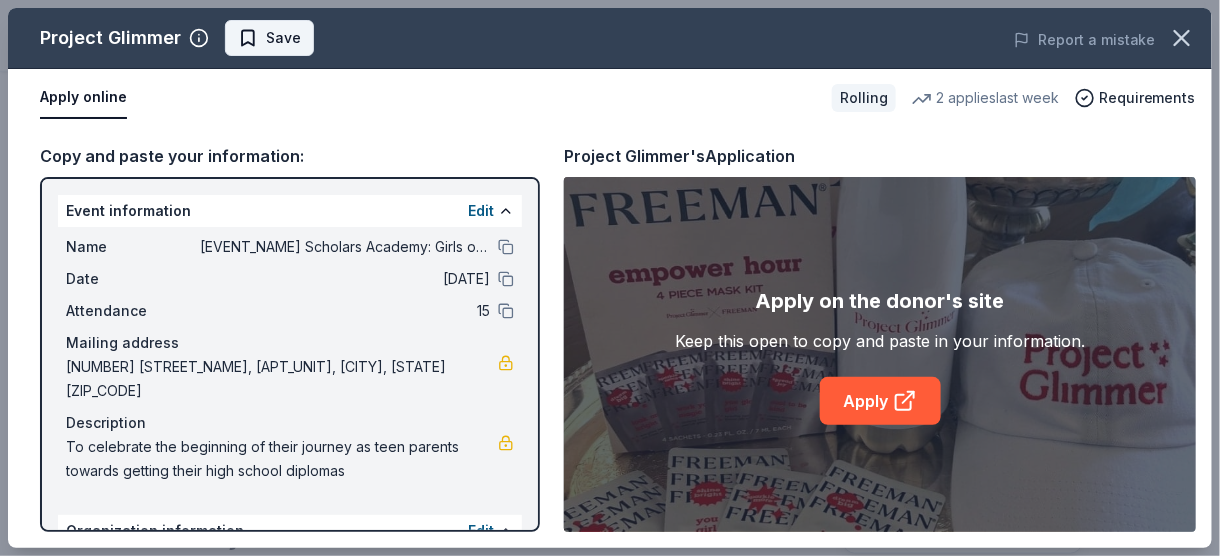 click on "Save" at bounding box center (269, 38) 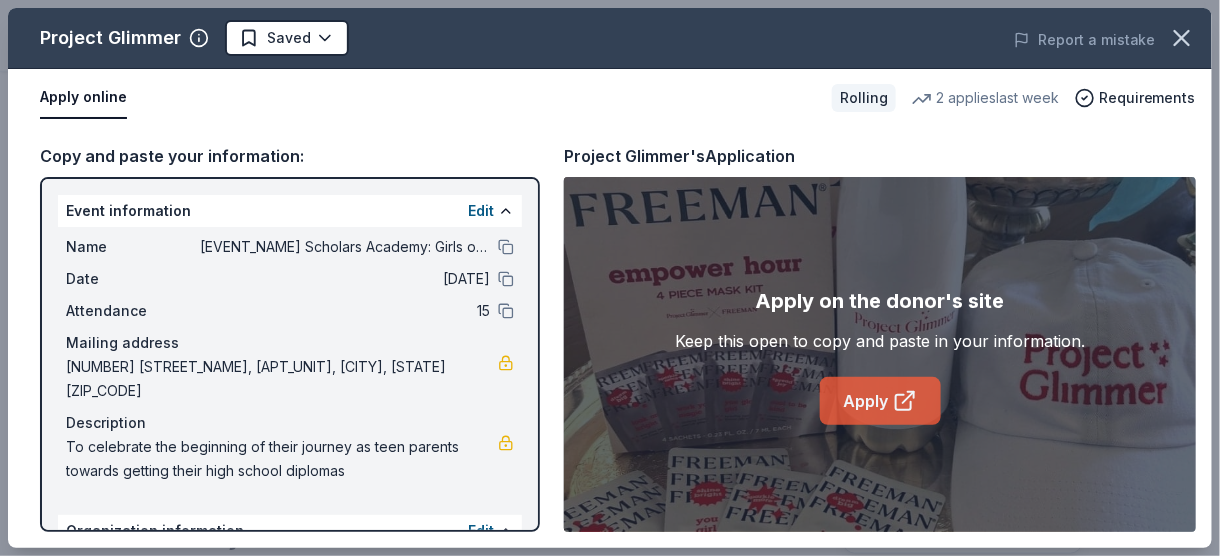 click 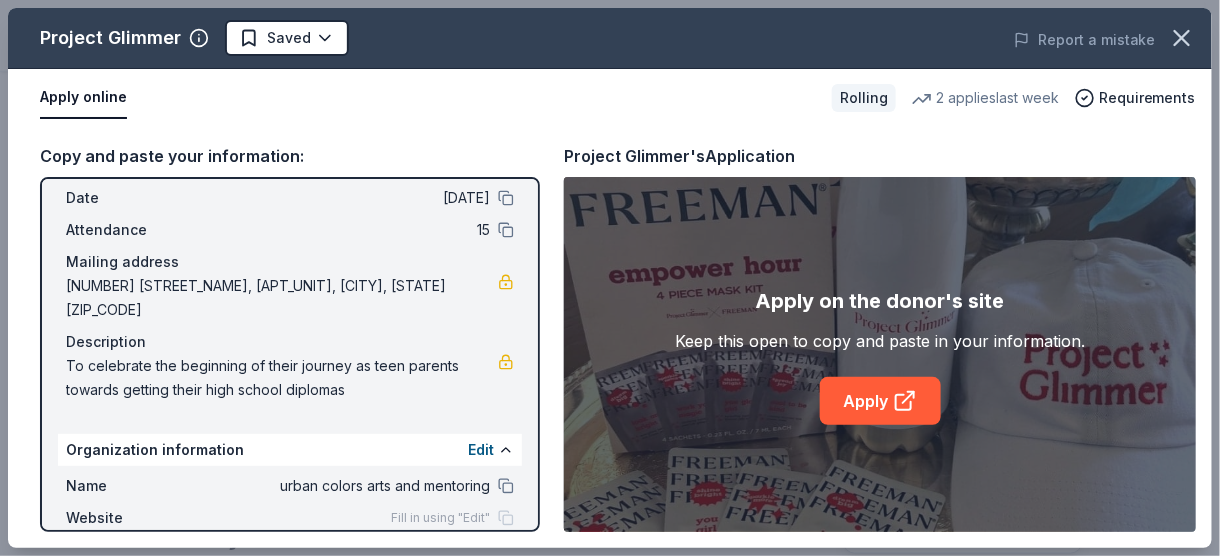 scroll, scrollTop: 167, scrollLeft: 0, axis: vertical 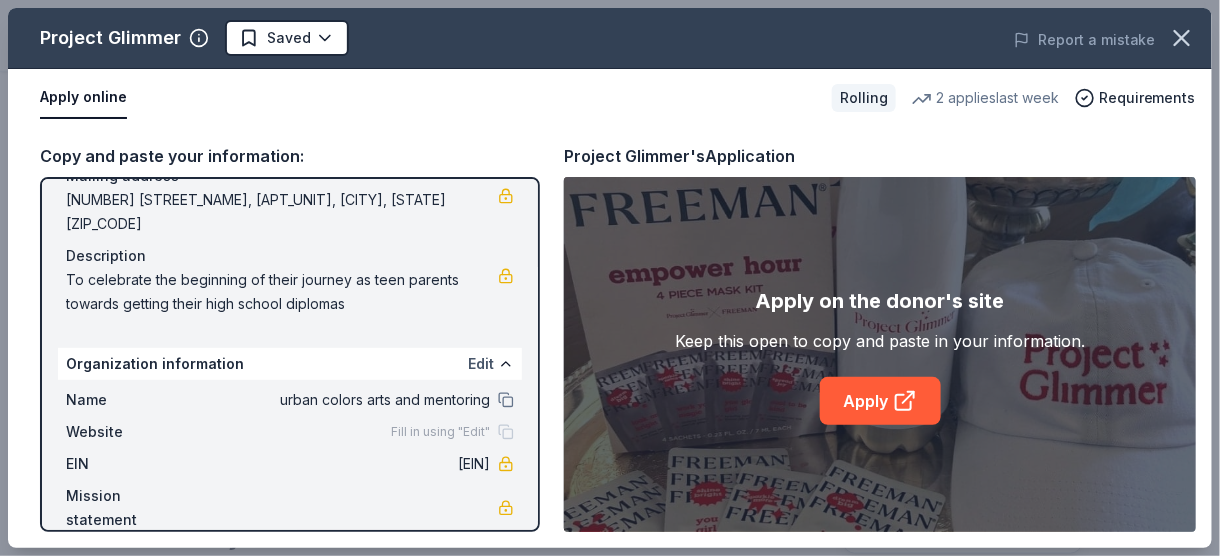 click on "Edit" at bounding box center (481, 364) 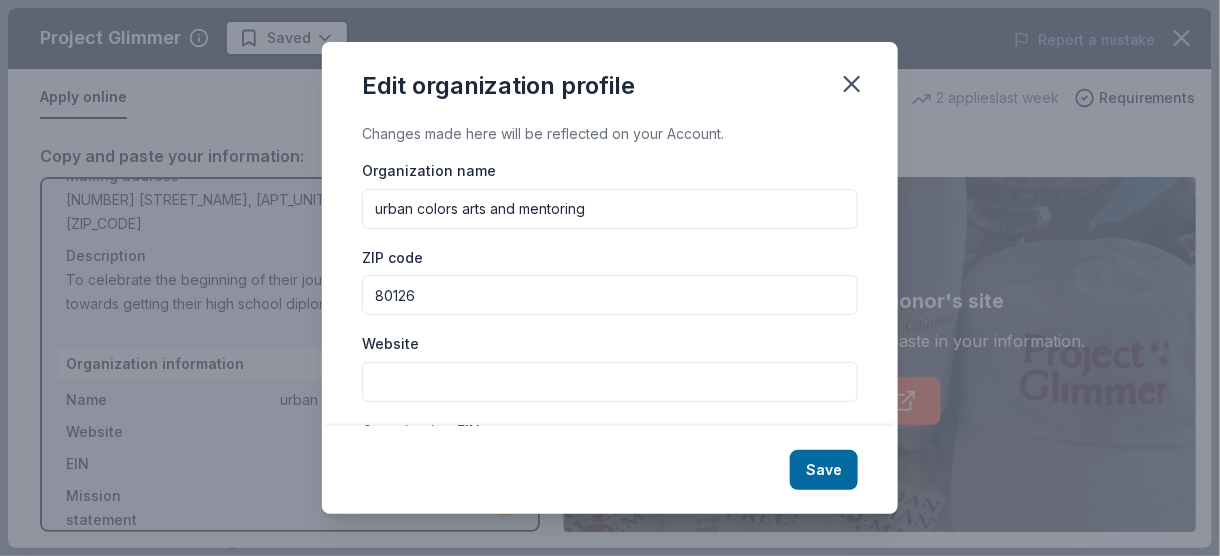 drag, startPoint x: 424, startPoint y: 290, endPoint x: 230, endPoint y: 292, distance: 194.01031 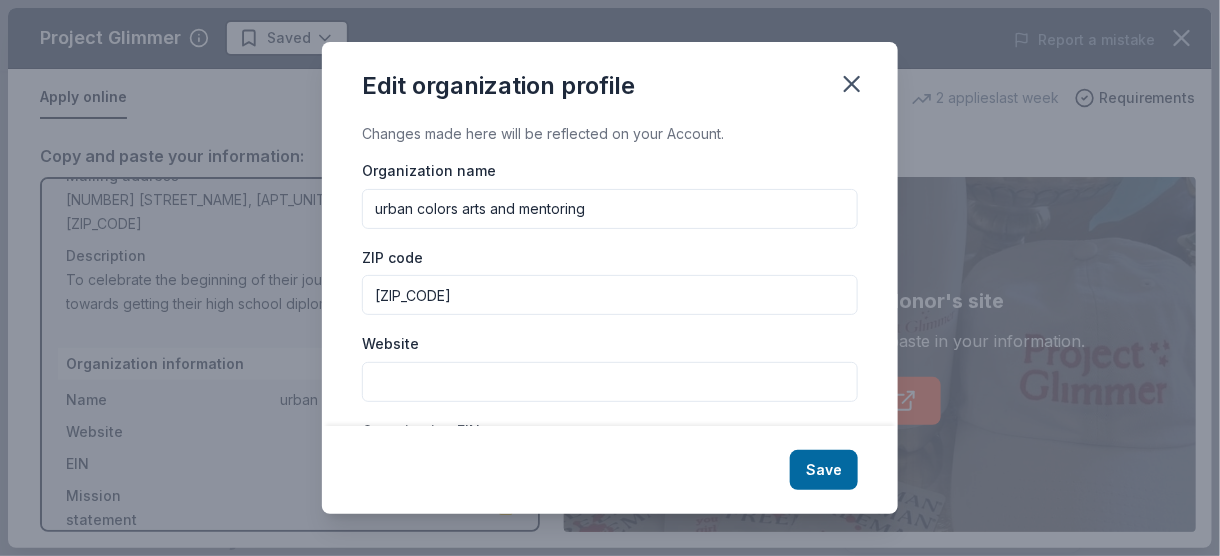 type on "[ZIP_CODE]" 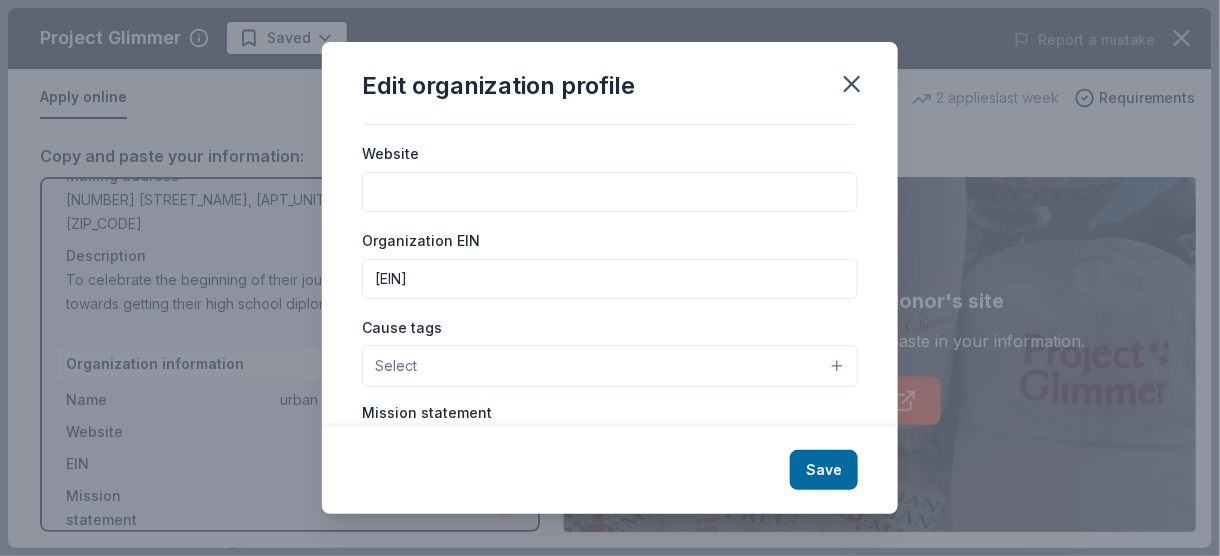scroll, scrollTop: 200, scrollLeft: 0, axis: vertical 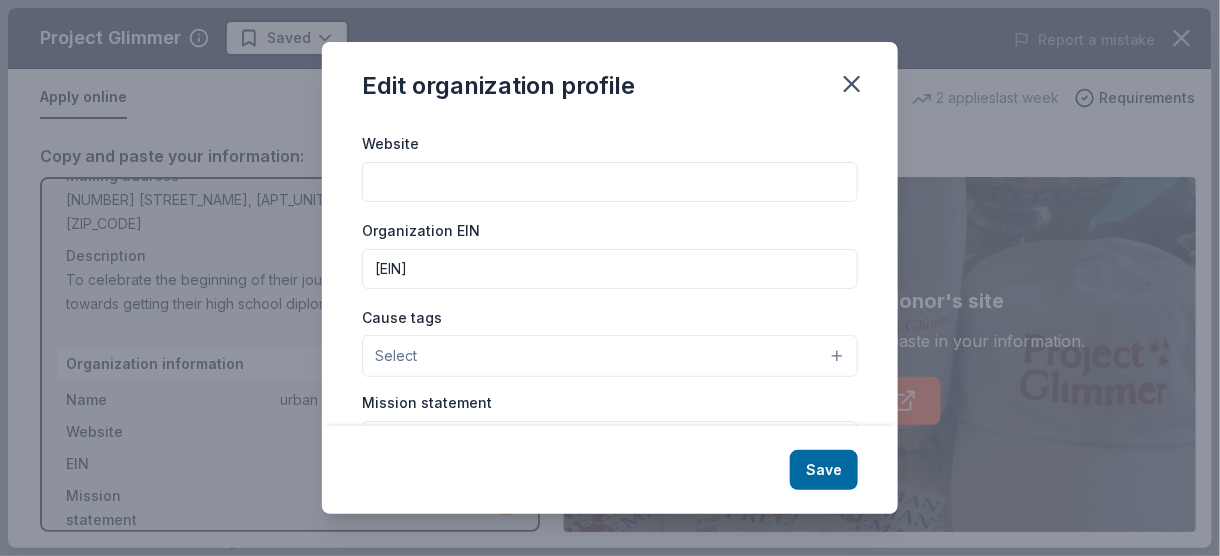 type on "Beacon Academy Scholars" 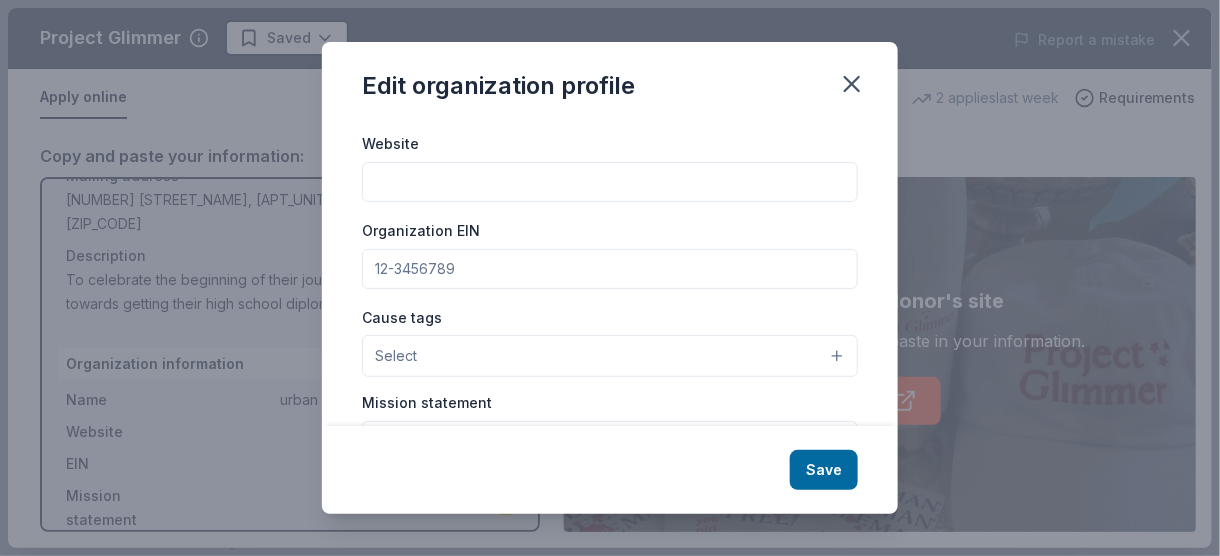 type 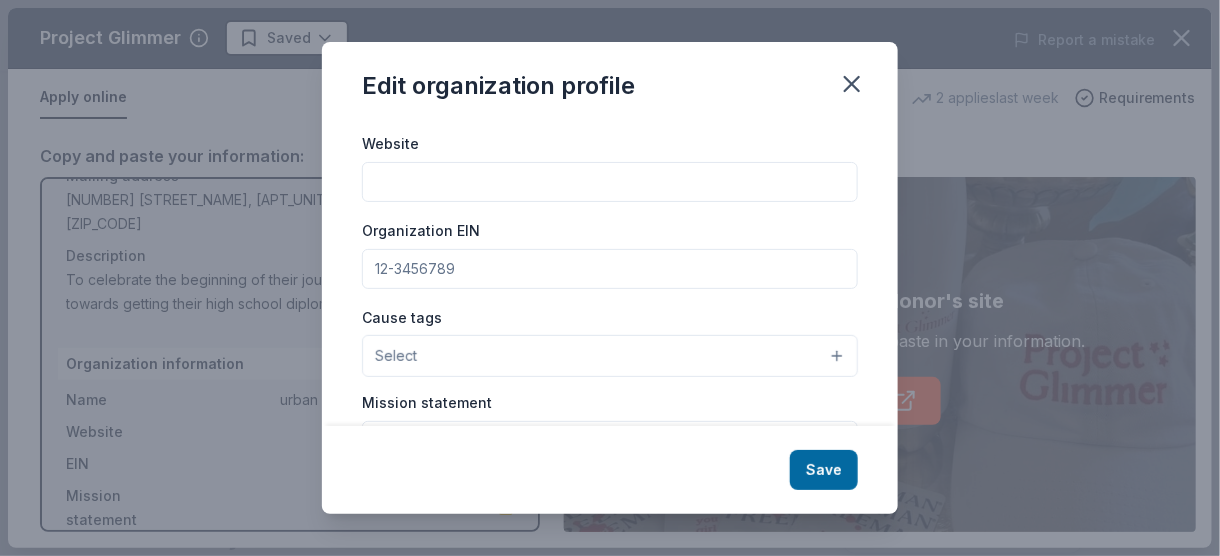 click on "Select" at bounding box center (610, 356) 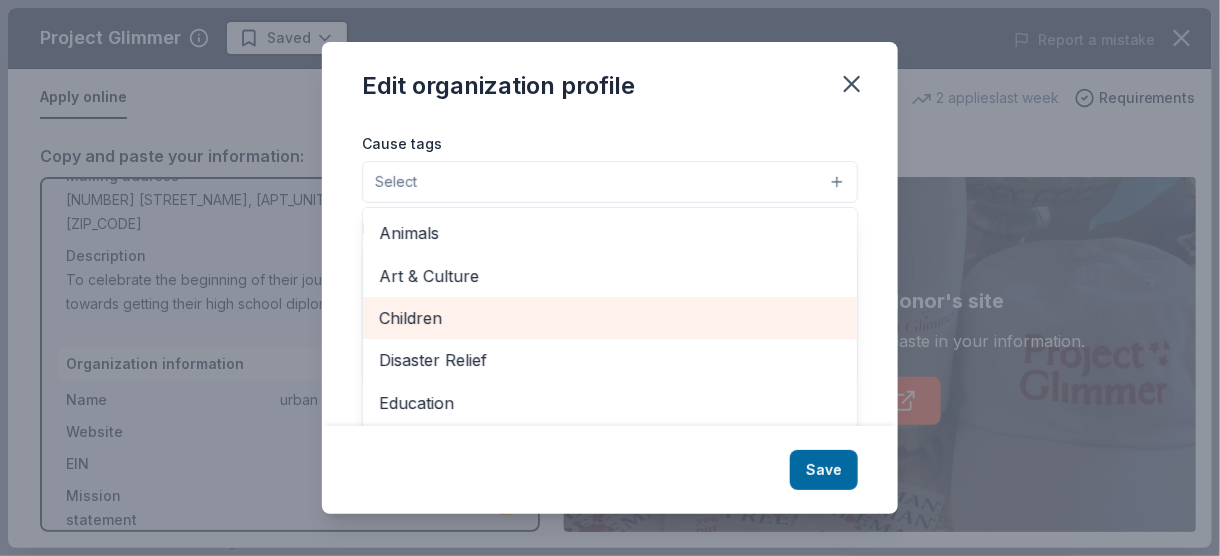 scroll, scrollTop: 393, scrollLeft: 0, axis: vertical 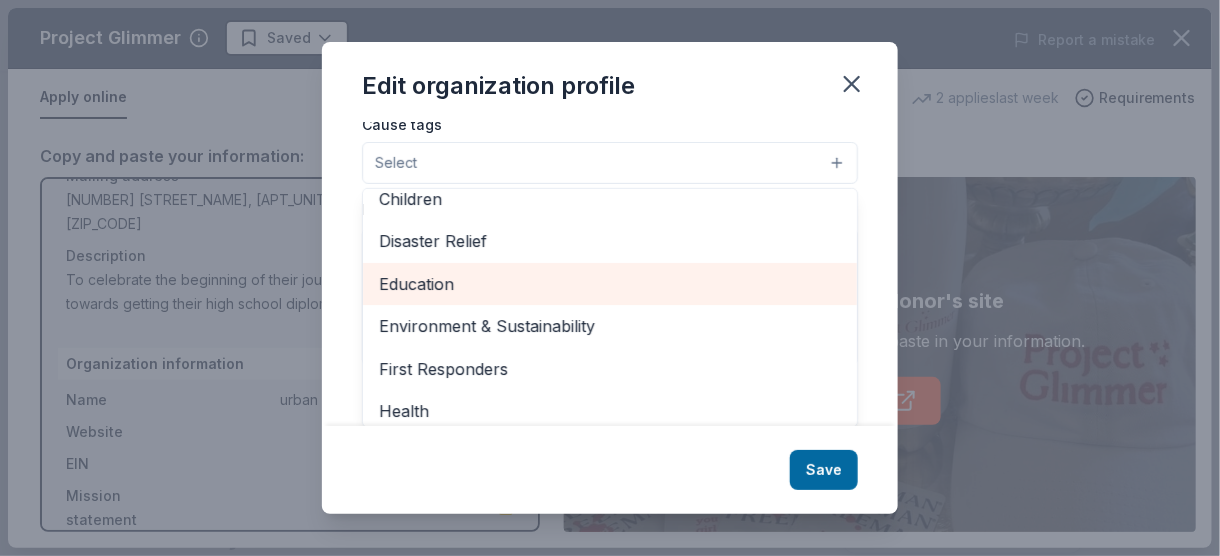 click on "Education" at bounding box center [610, 284] 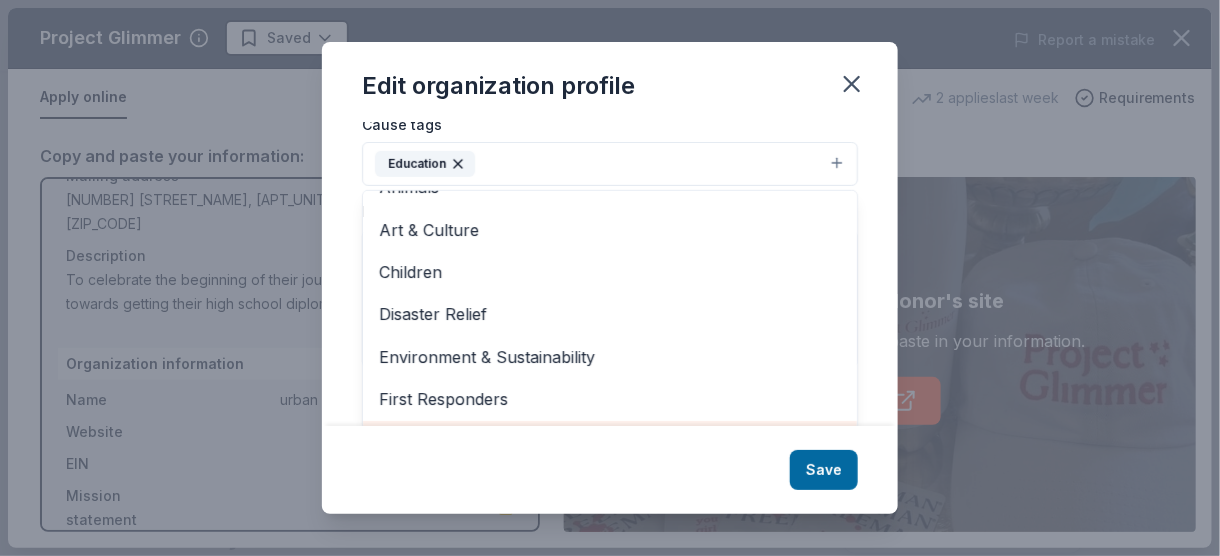 scroll, scrollTop: 0, scrollLeft: 0, axis: both 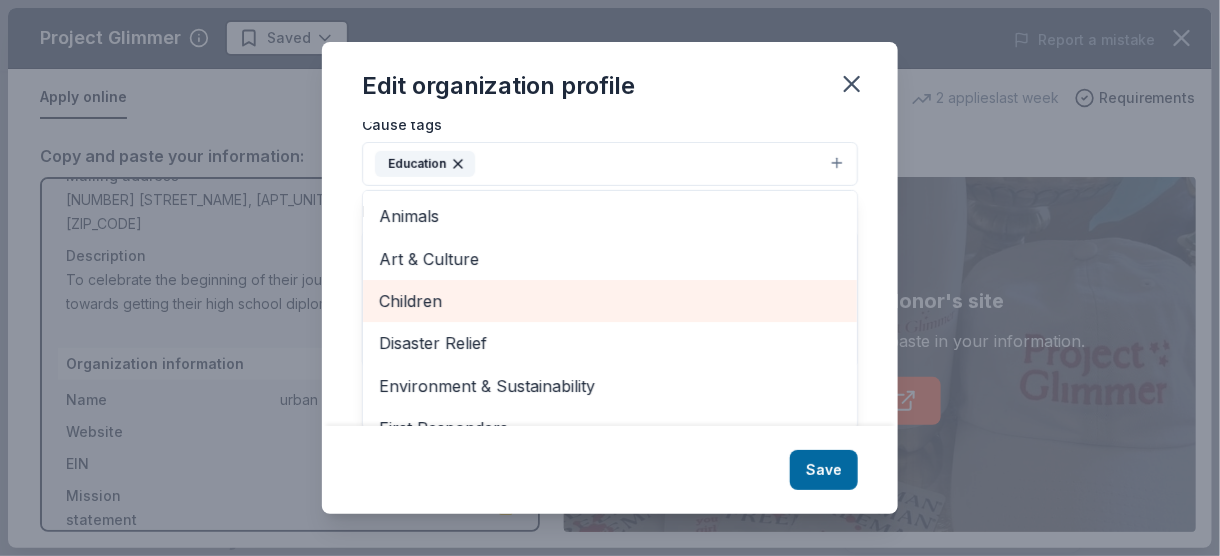 click on "Children" at bounding box center (610, 301) 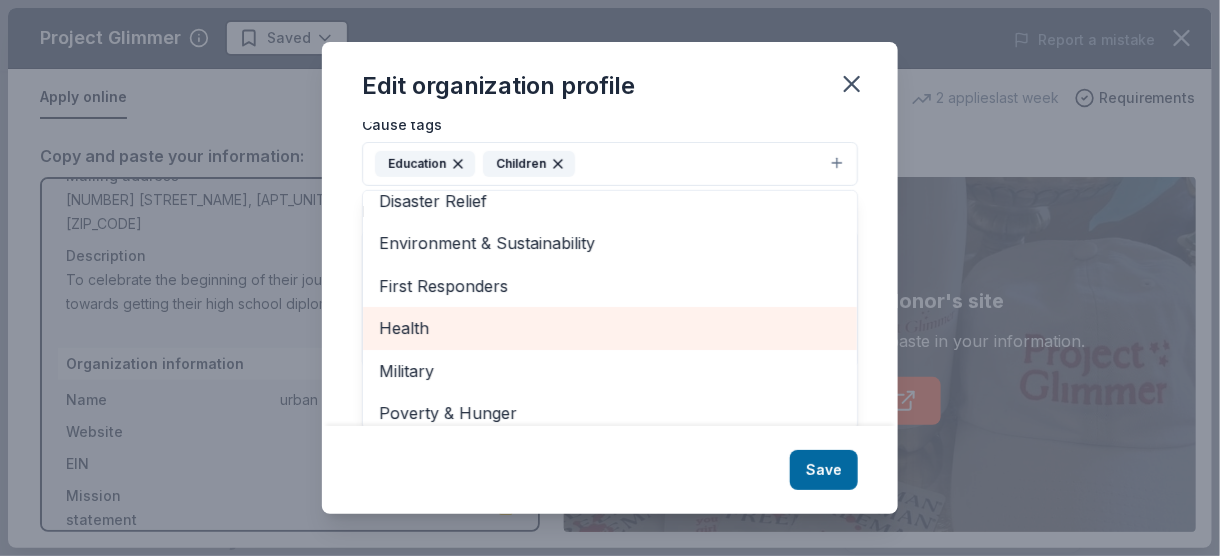 scroll, scrollTop: 192, scrollLeft: 0, axis: vertical 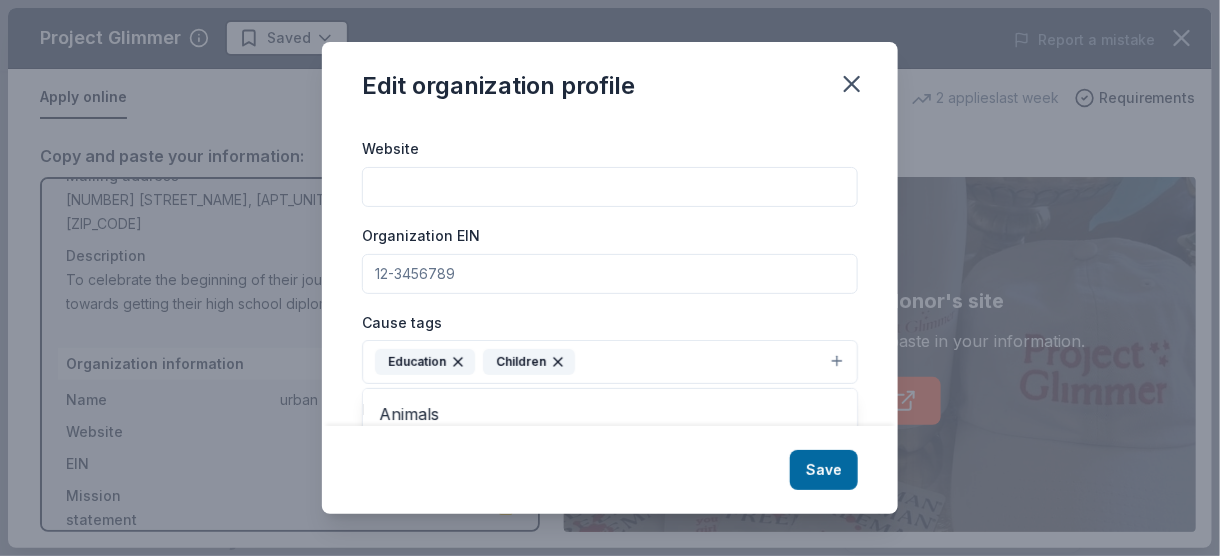 click on "Organization name Beacon Academy Scholars ZIP code [ZIP_CODE] Website Organization EIN Cause tags Education Children Animals Art & Culture Disaster Relief Environment & Sustainability First Responders Health Military Poverty & Hunger Social Justice Wellness & Fitness Mission statement" at bounding box center [610, 264] 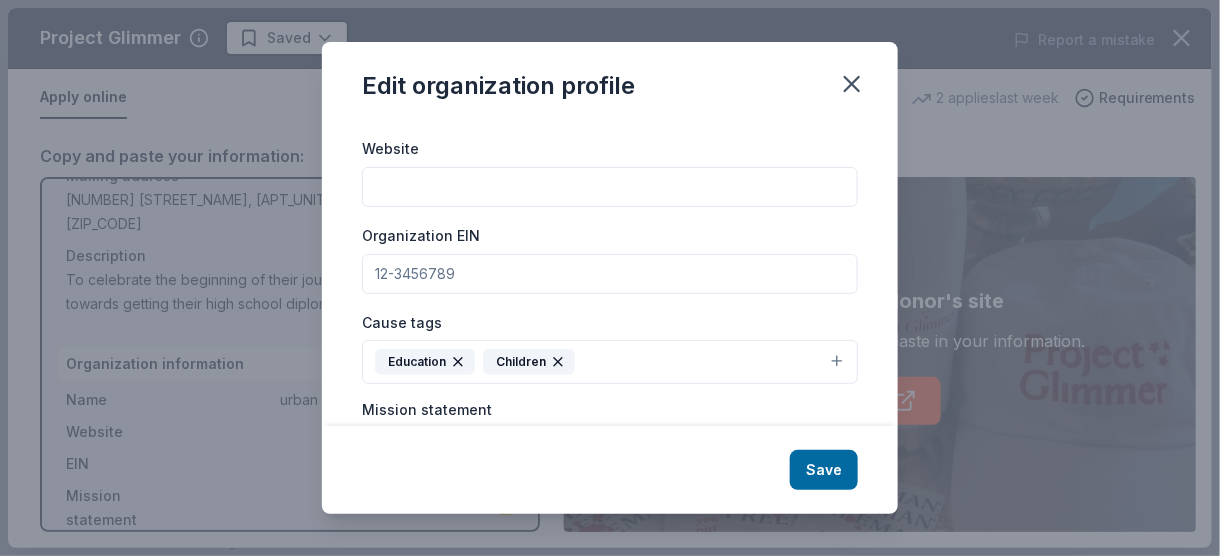 click on "Website" at bounding box center (610, 187) 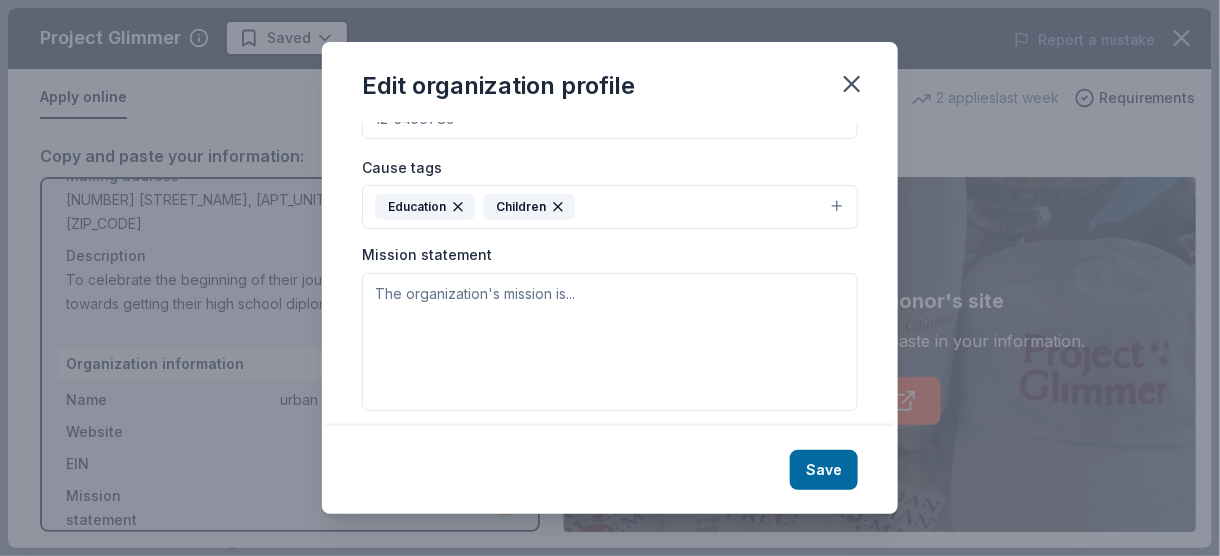 scroll, scrollTop: 364, scrollLeft: 0, axis: vertical 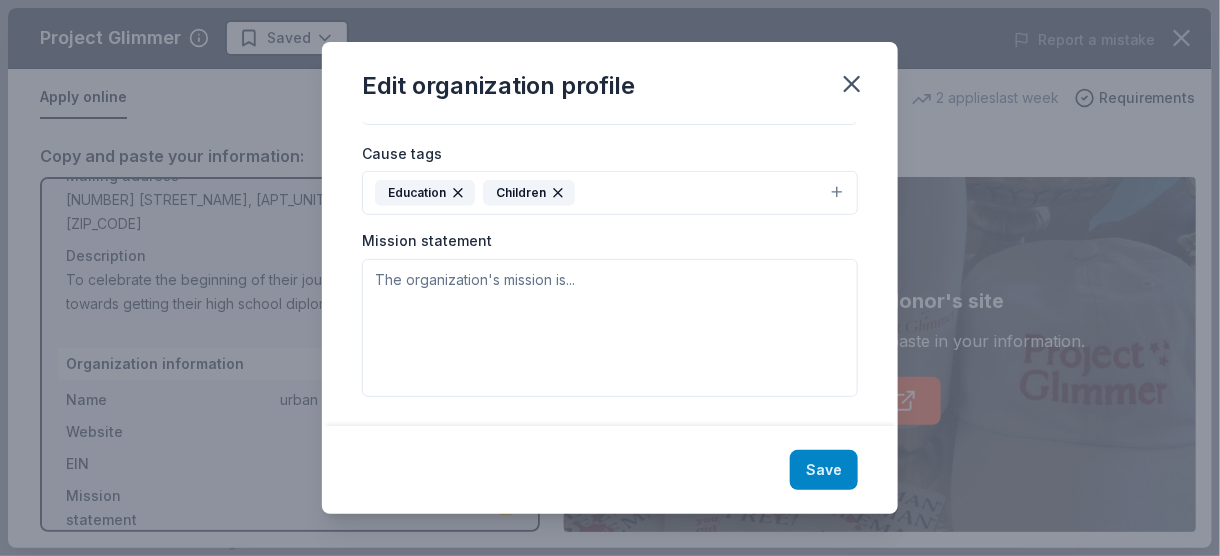 type on "www.beaconhouseofhope.org" 